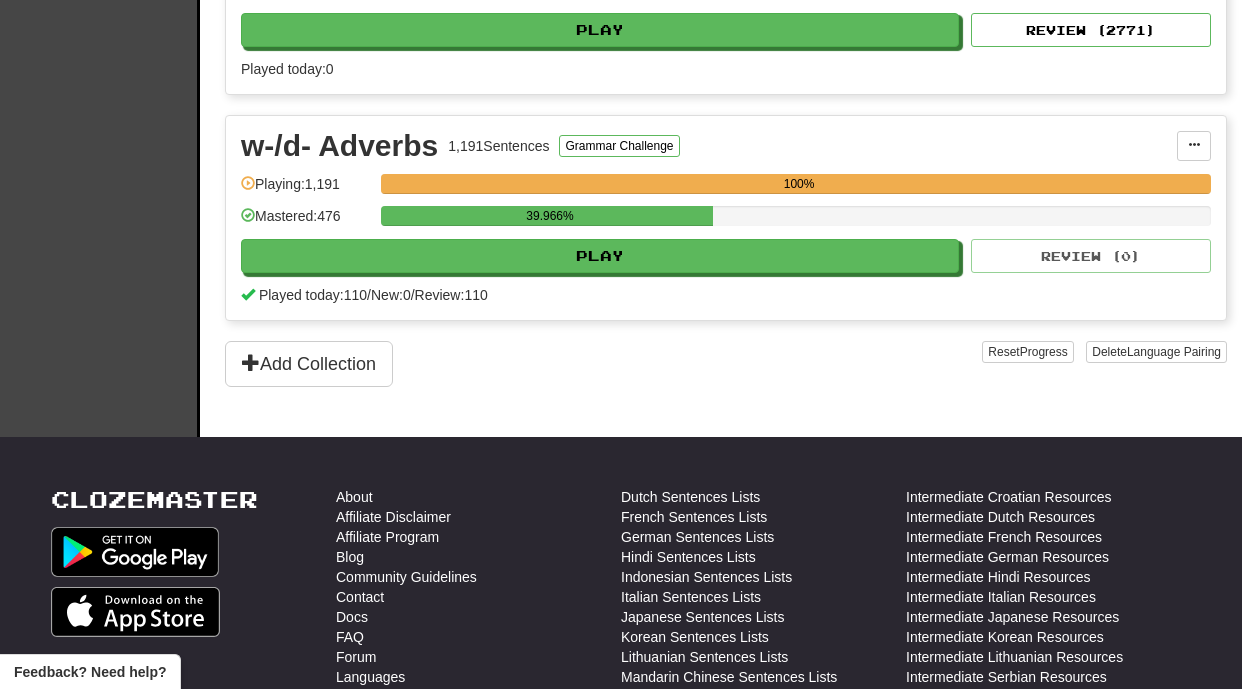scroll, scrollTop: 1467, scrollLeft: 0, axis: vertical 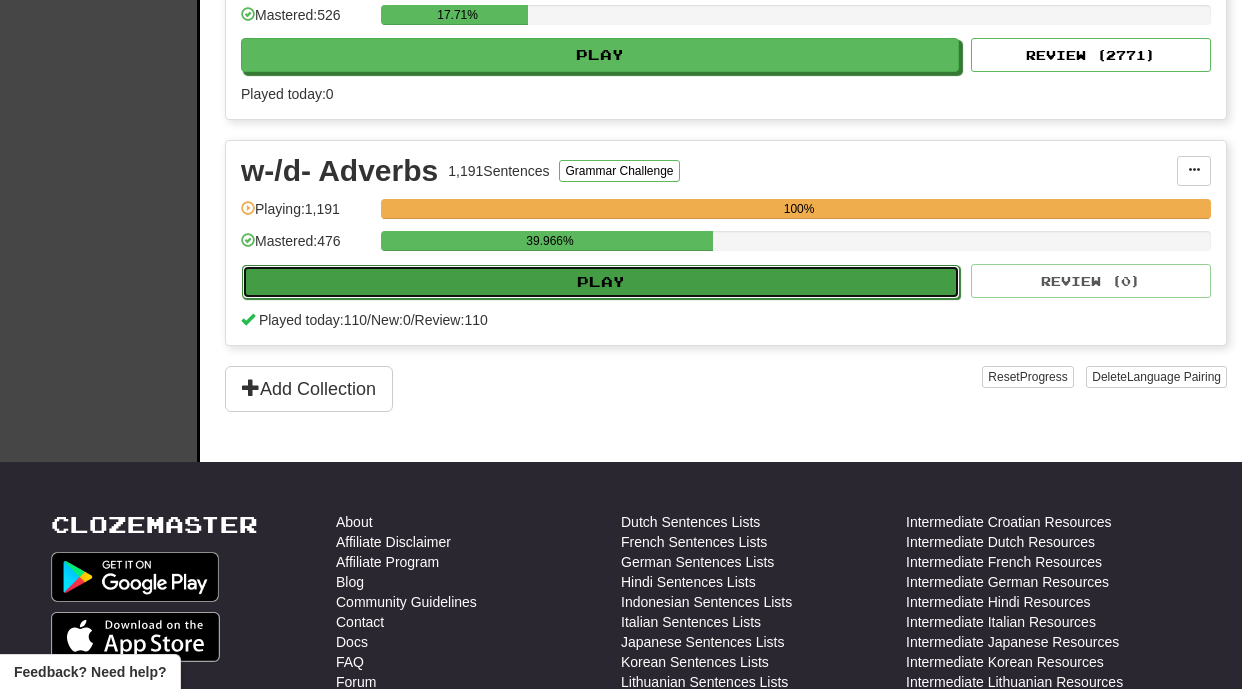 click on "Play" at bounding box center [601, 282] 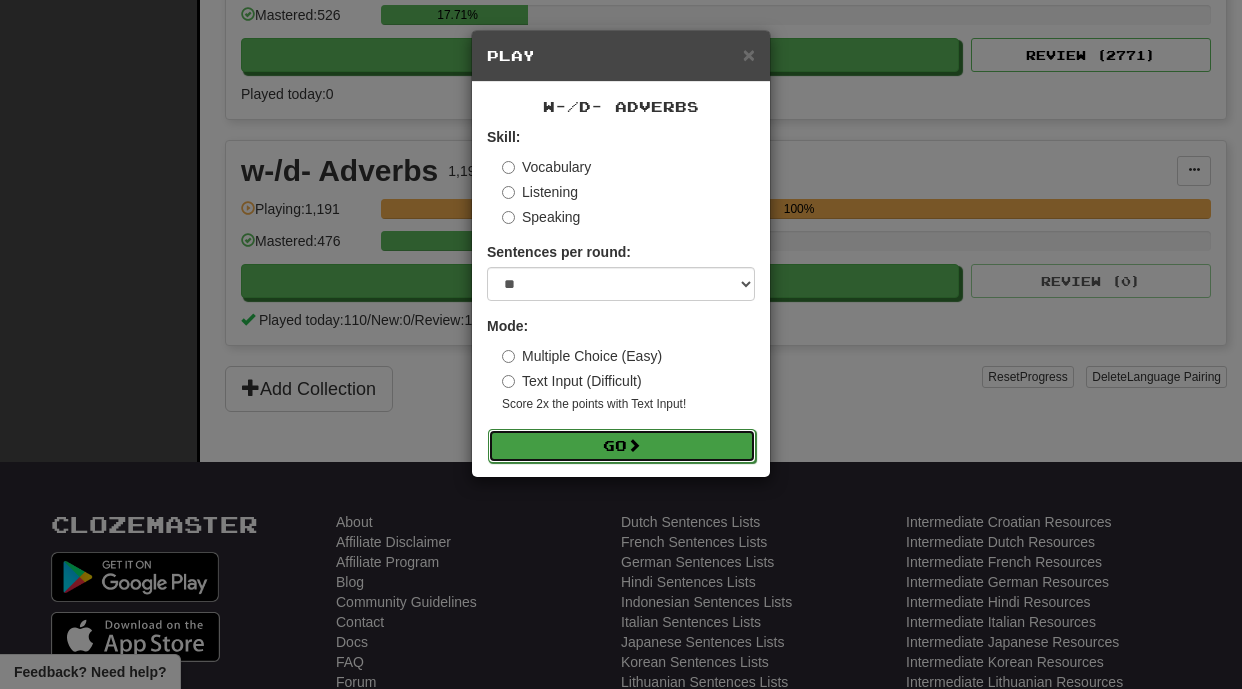 click on "Go" at bounding box center [622, 446] 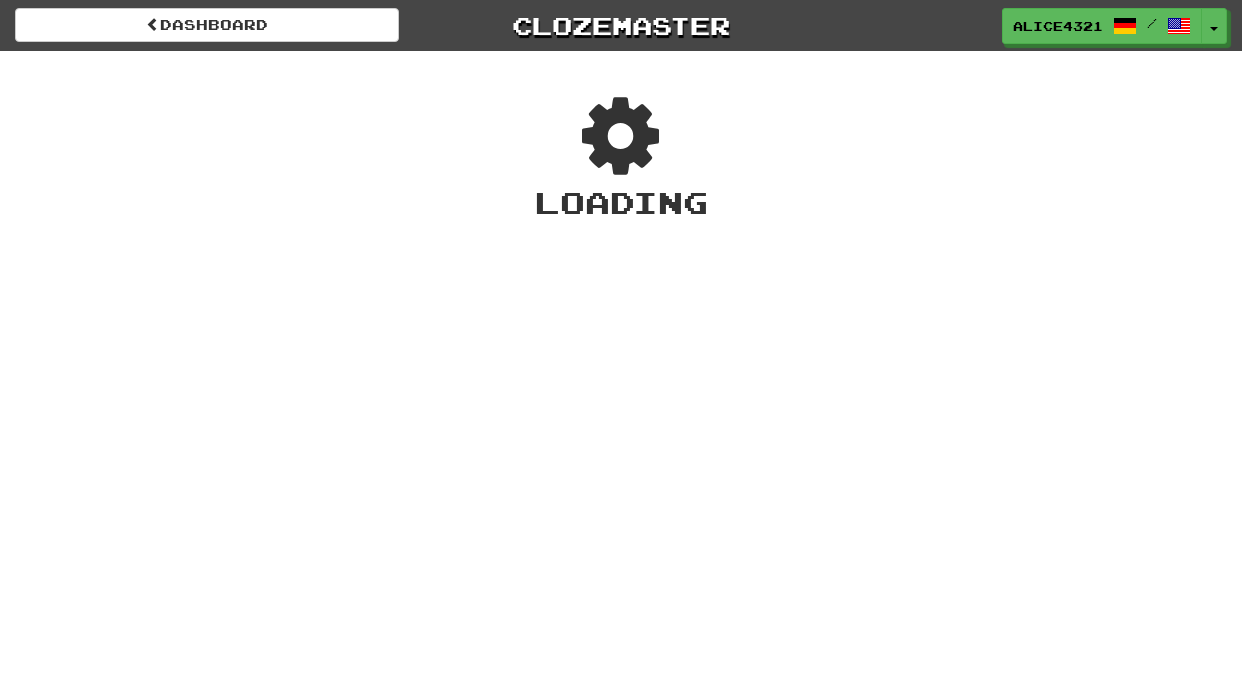 scroll, scrollTop: 0, scrollLeft: 0, axis: both 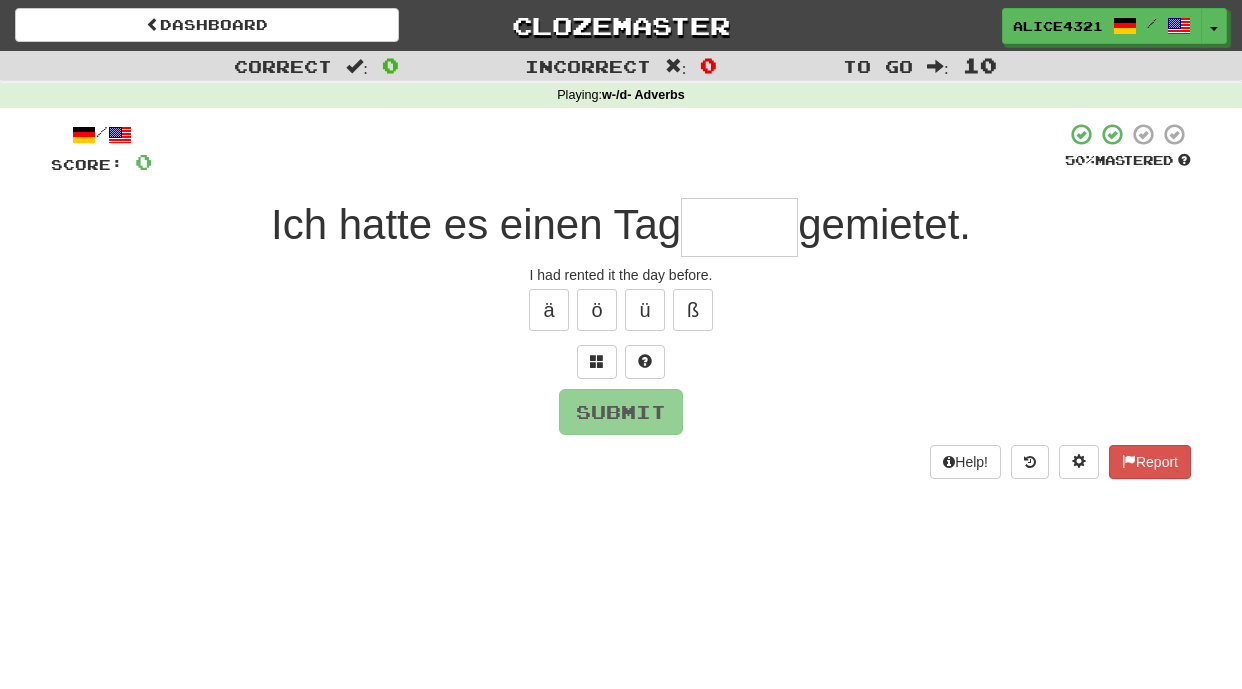 type on "*" 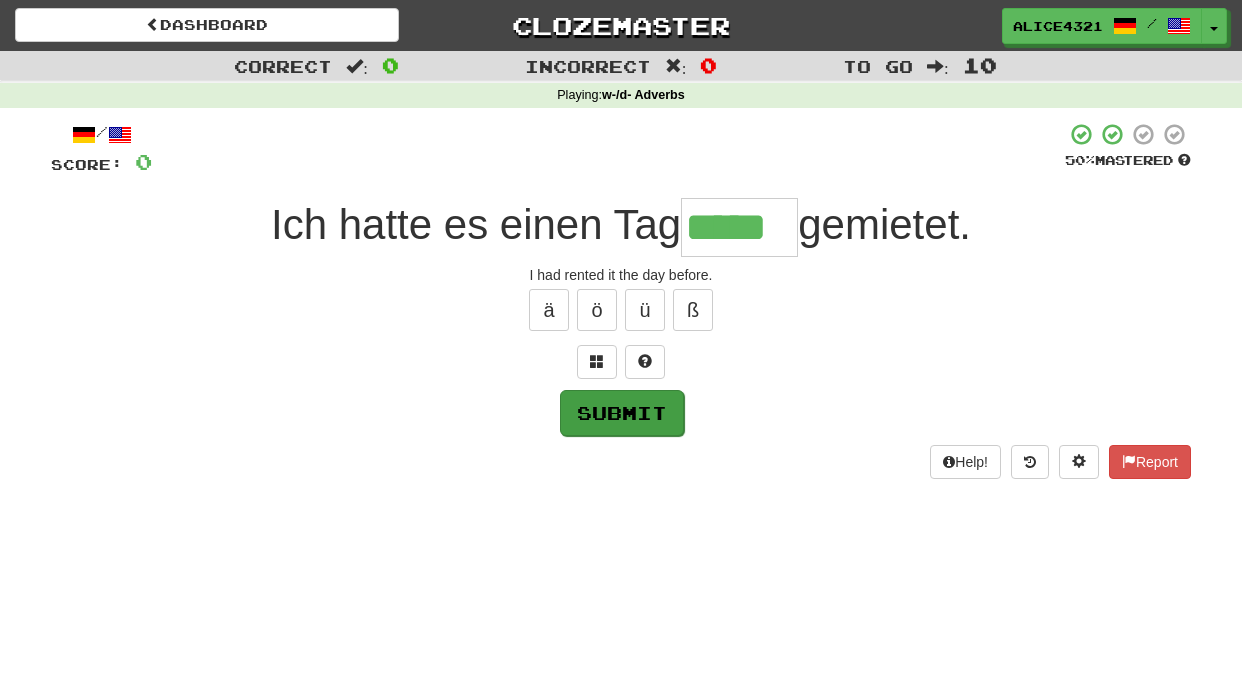 type on "*****" 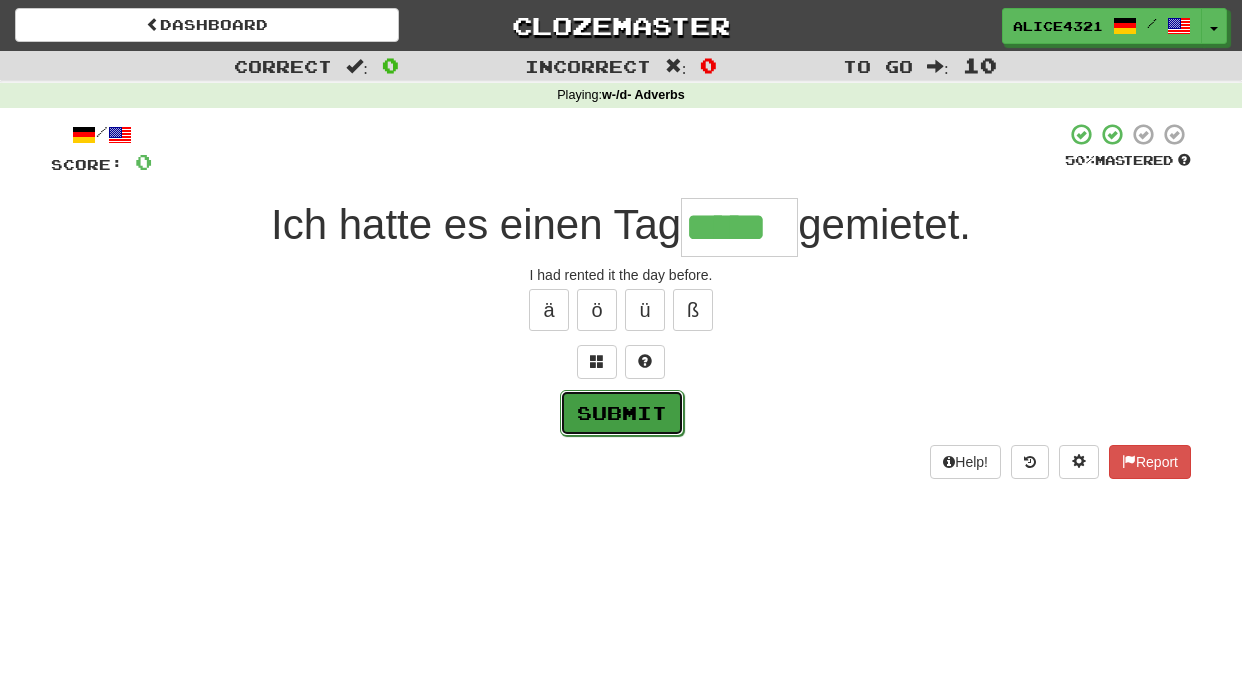 click on "Submit" at bounding box center [622, 413] 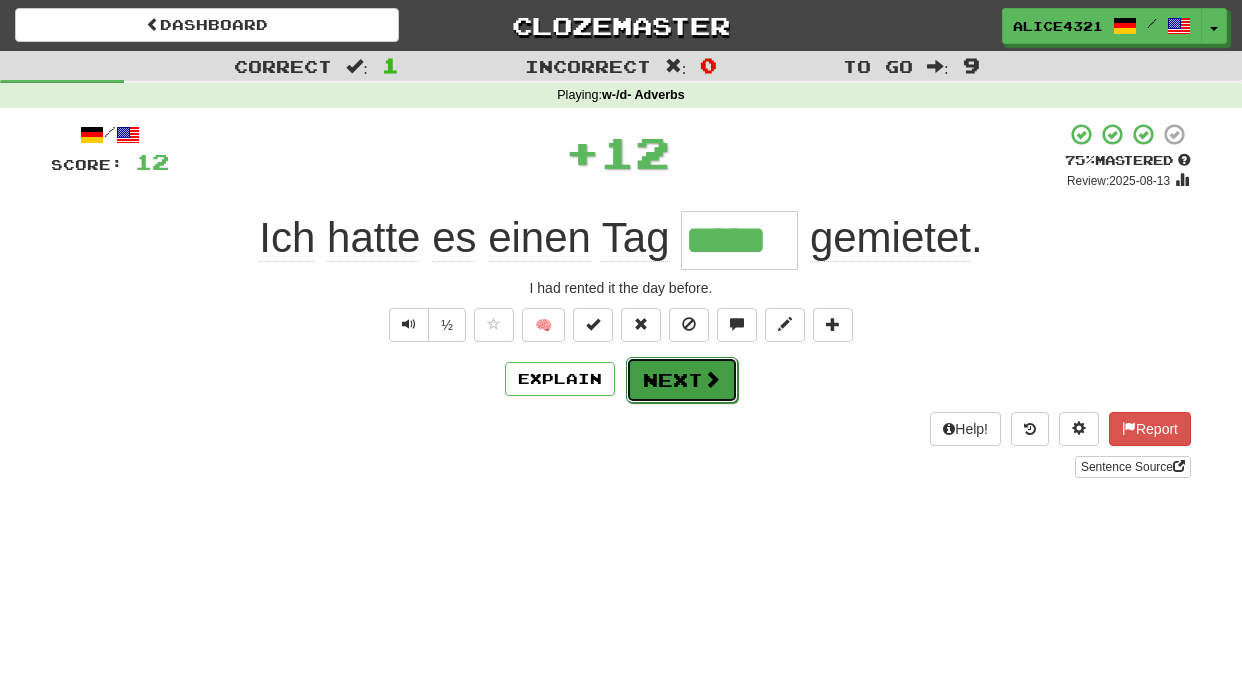click on "Next" at bounding box center (682, 380) 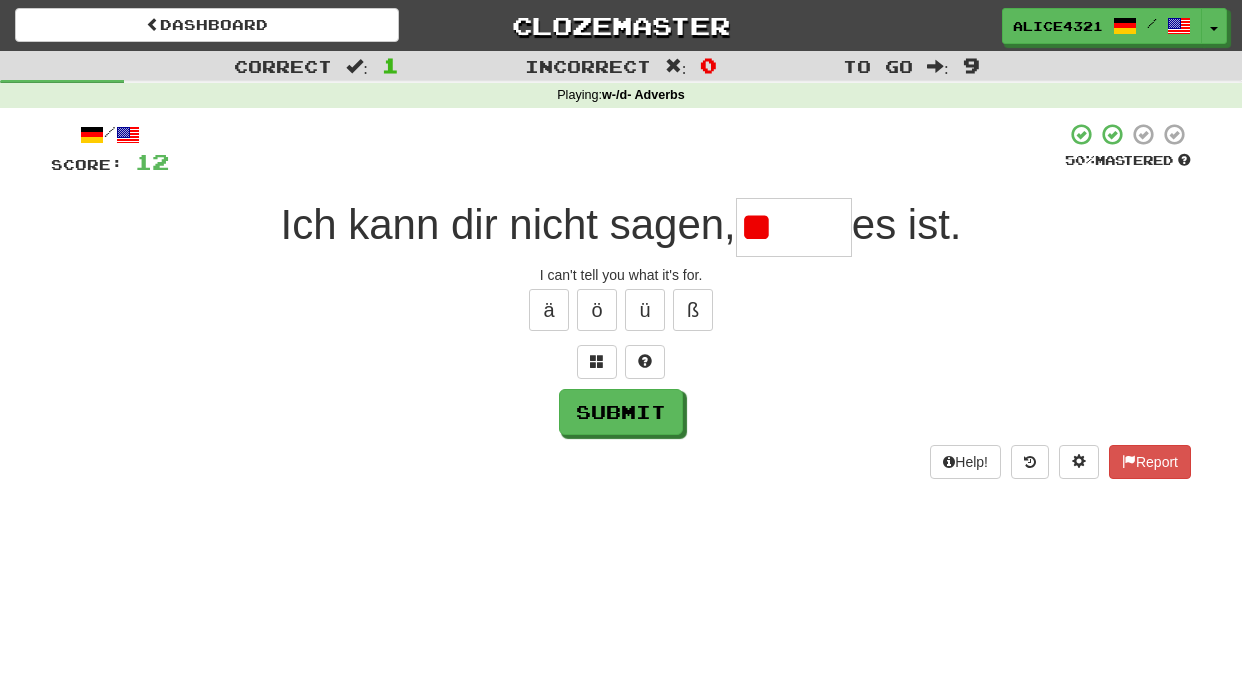 type on "*" 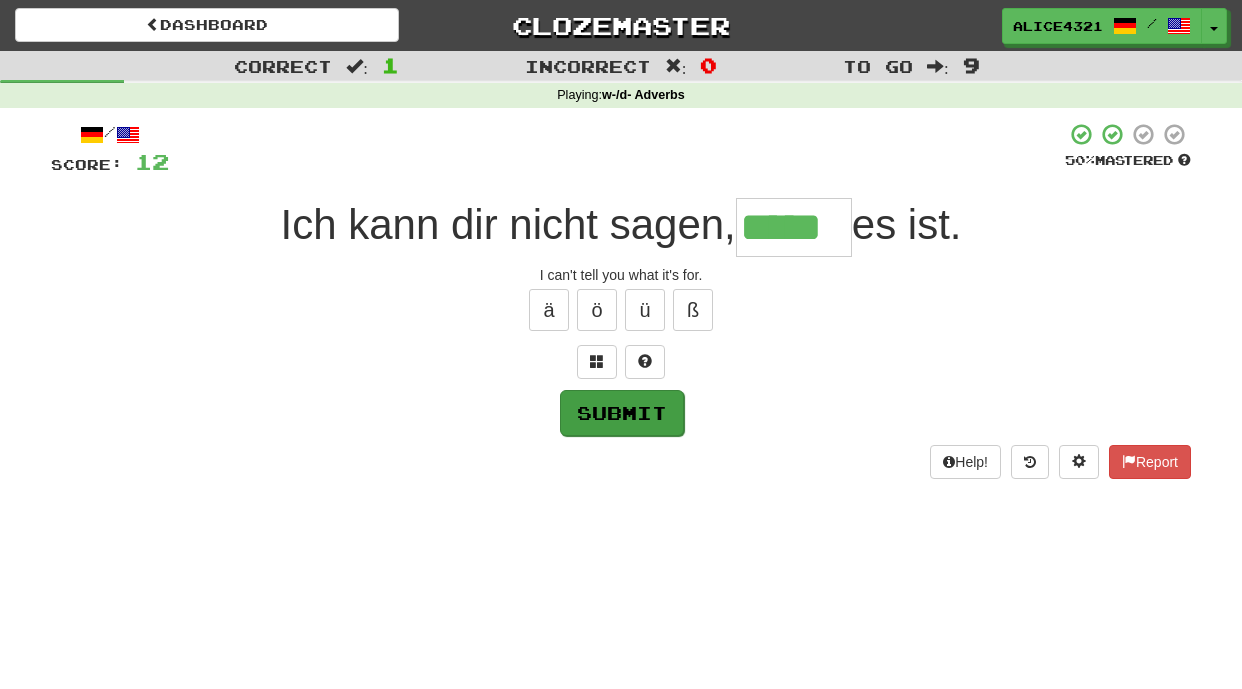 type on "*****" 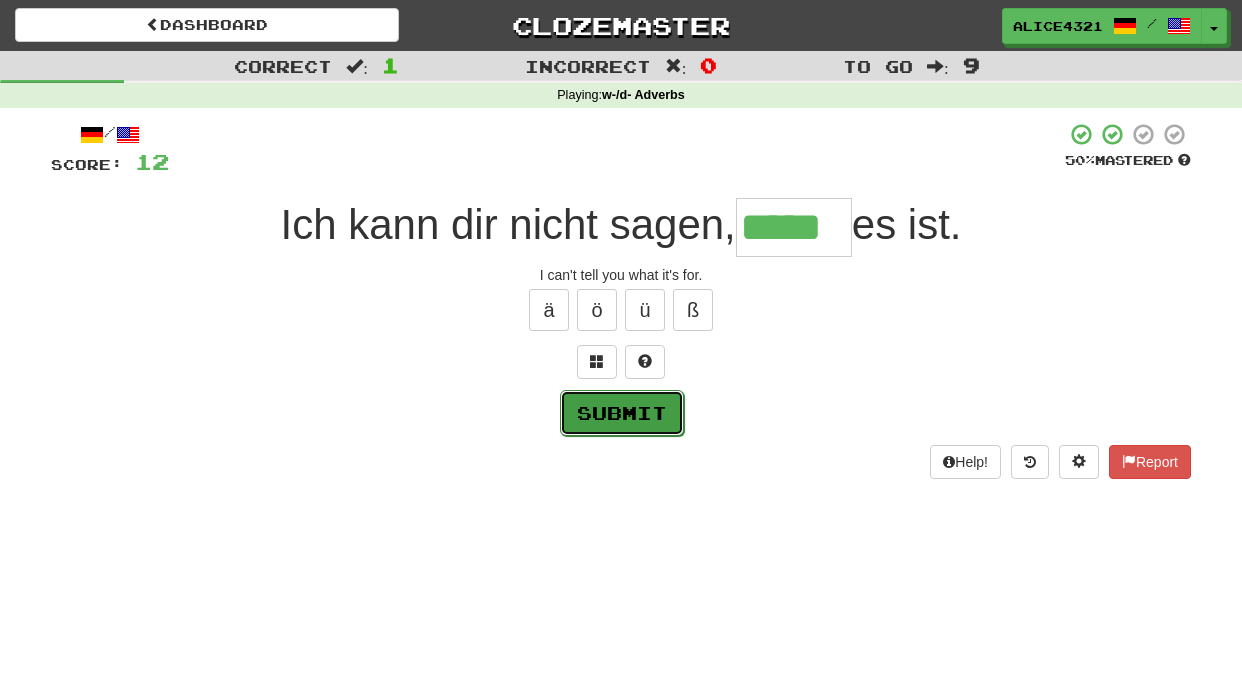 click on "Submit" at bounding box center [622, 413] 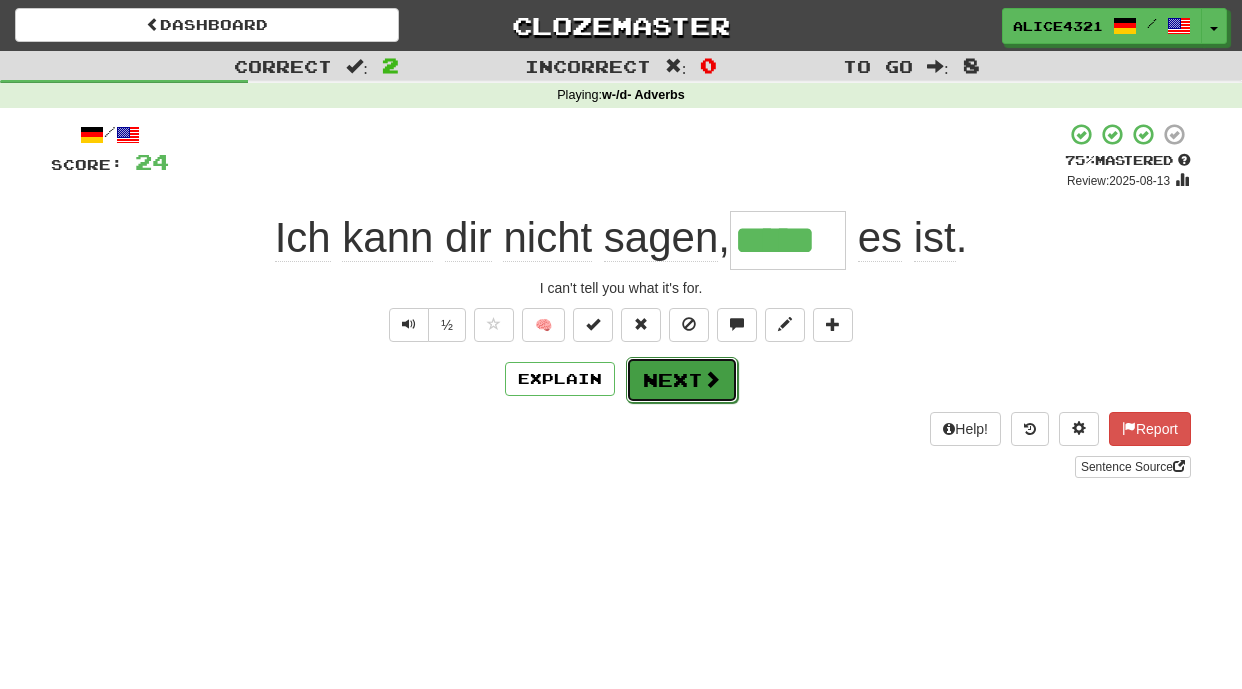 click on "Next" at bounding box center [682, 380] 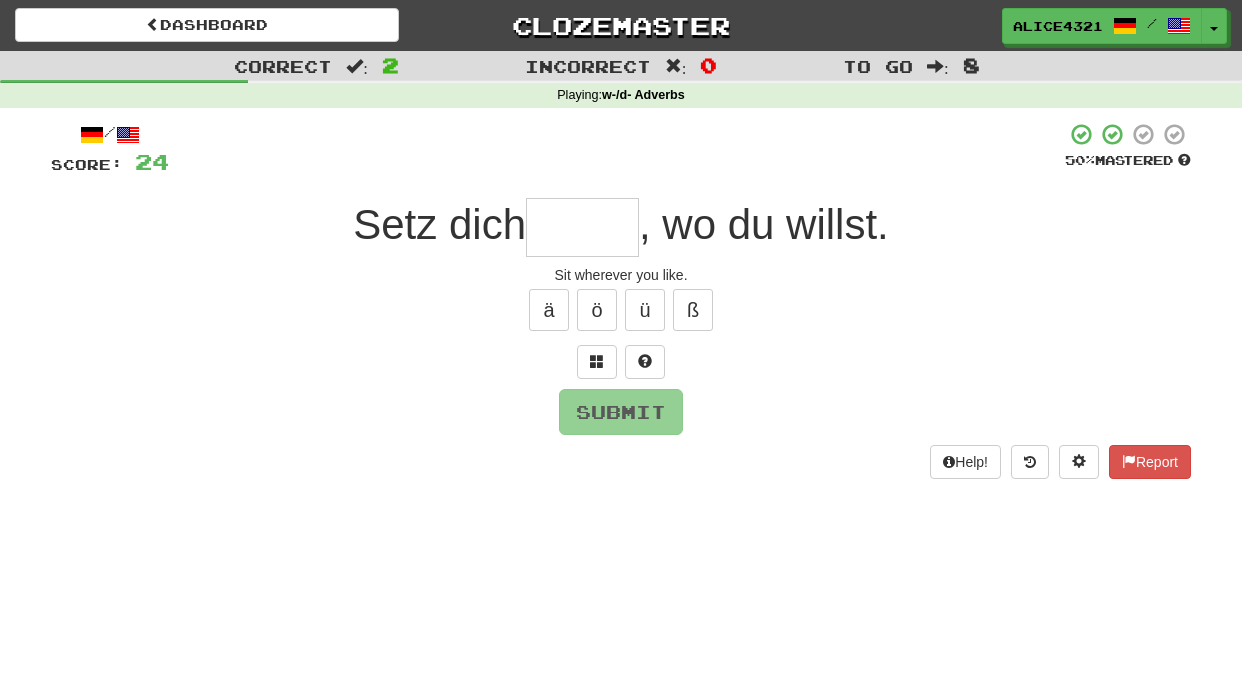 type on "*" 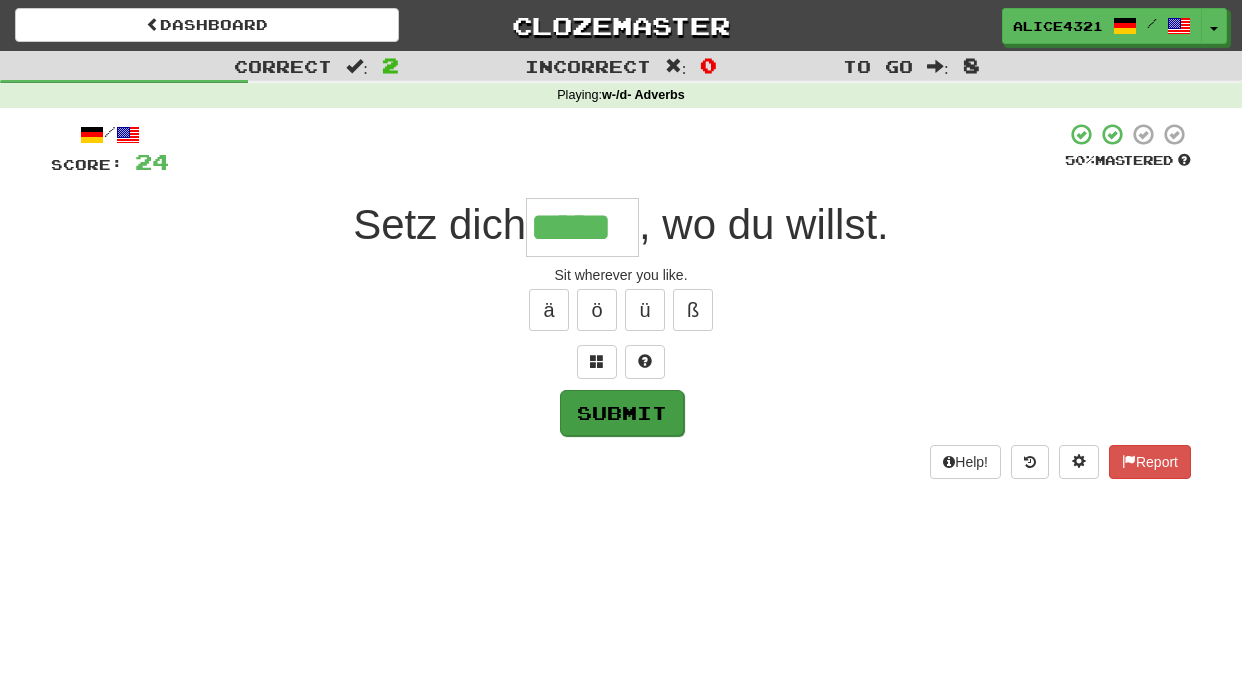 type on "*****" 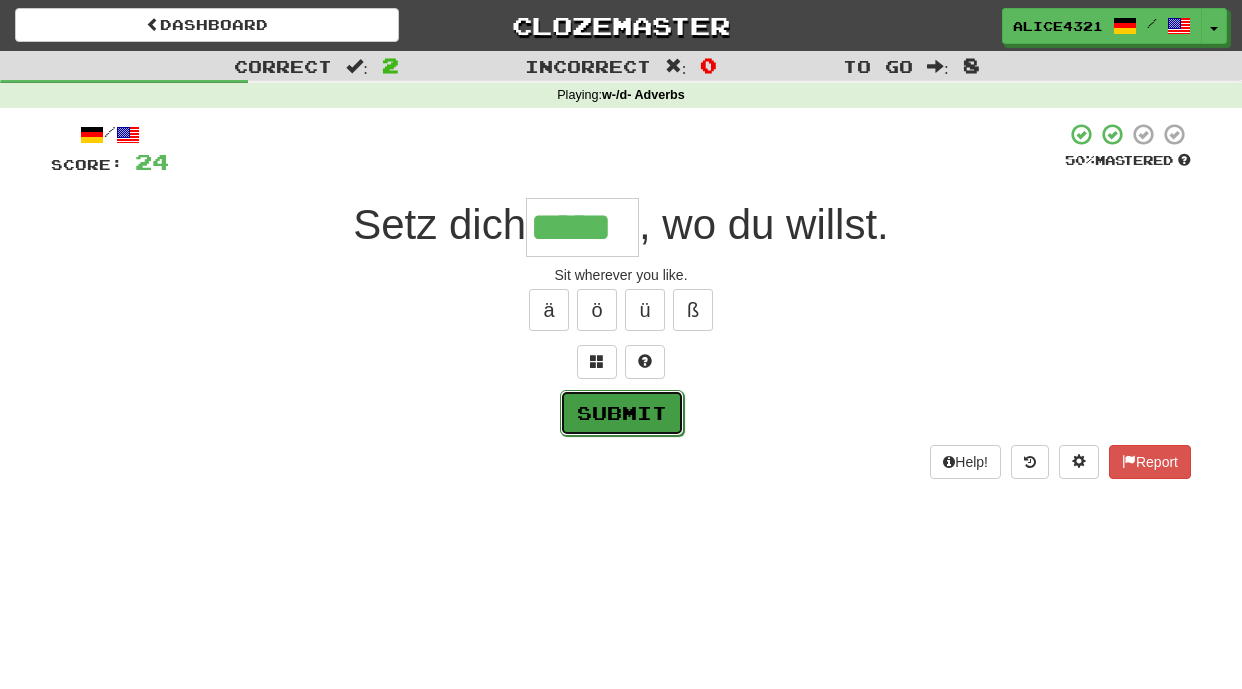 click on "Submit" at bounding box center (622, 413) 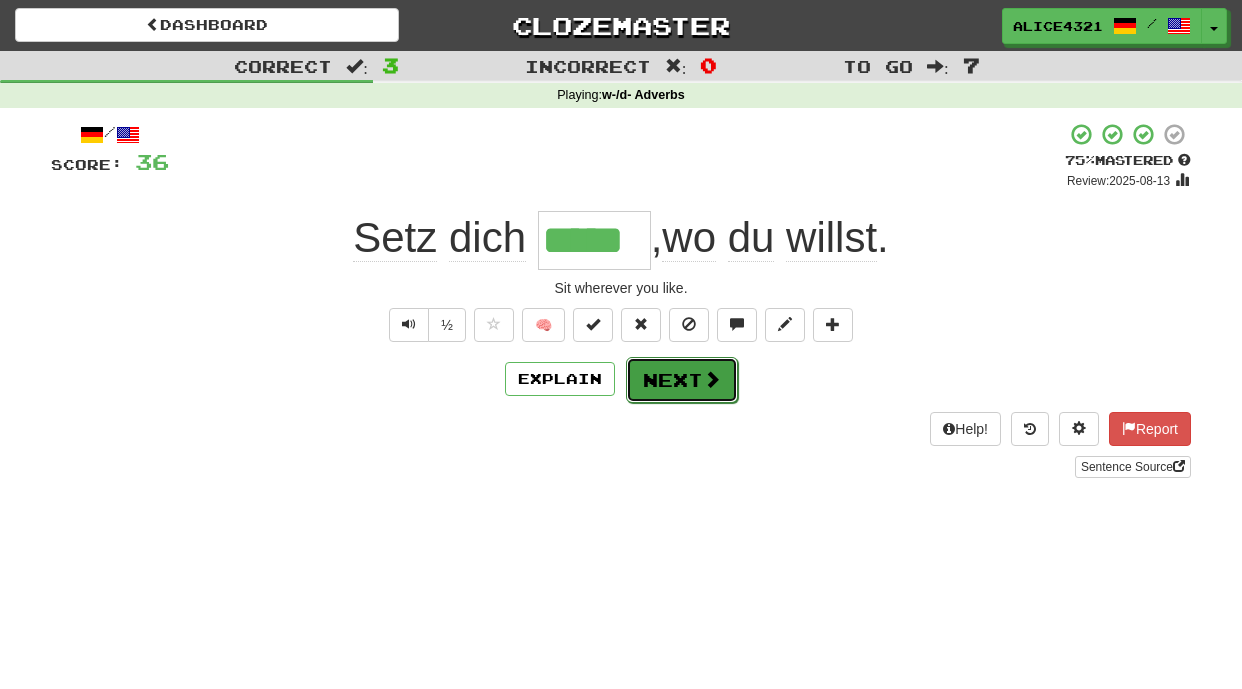 click on "Next" at bounding box center [682, 380] 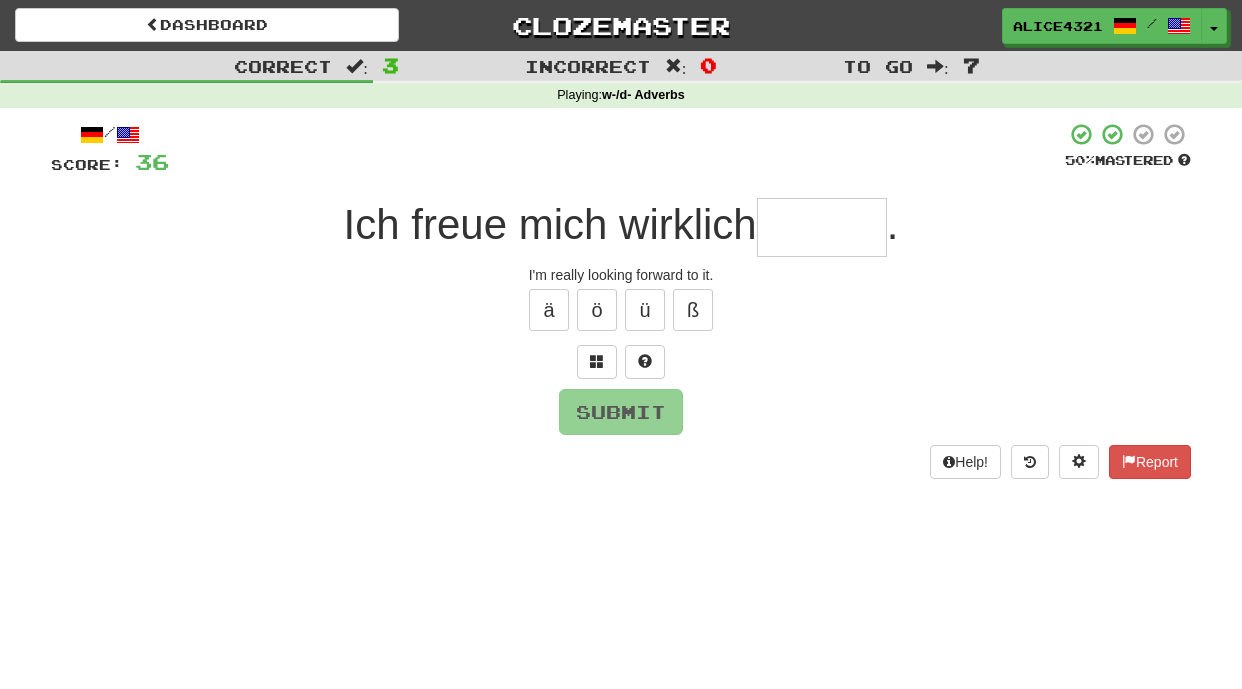 type on "*" 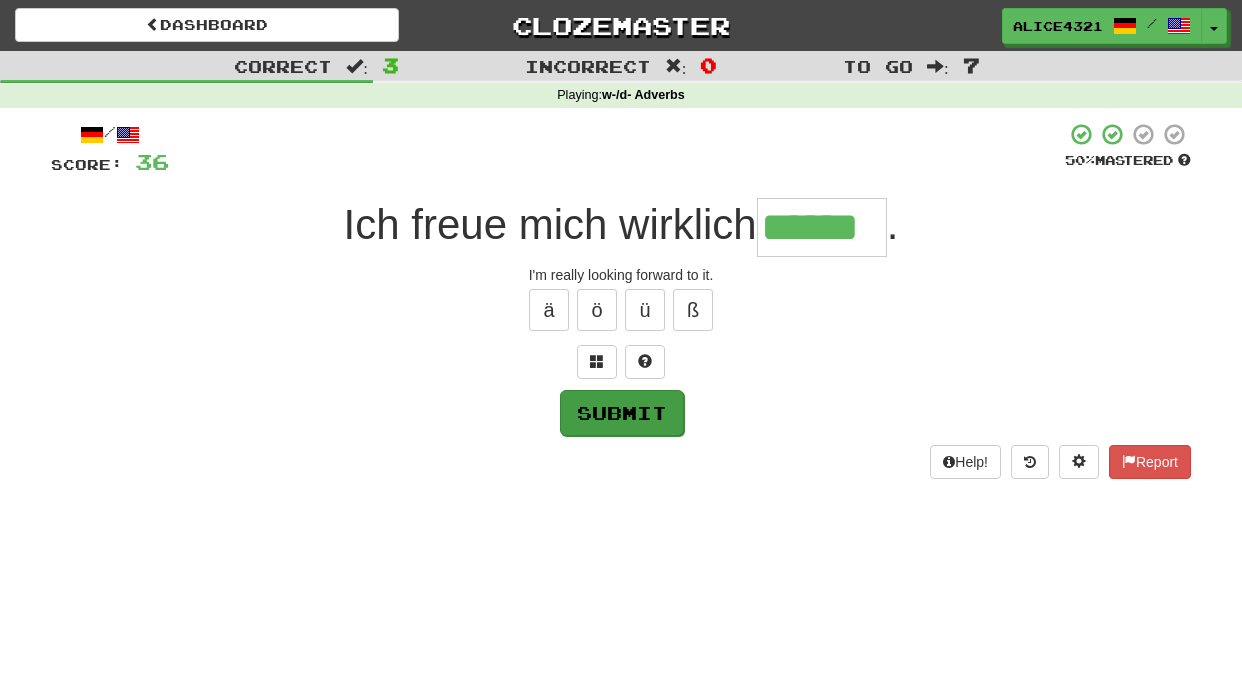 type on "******" 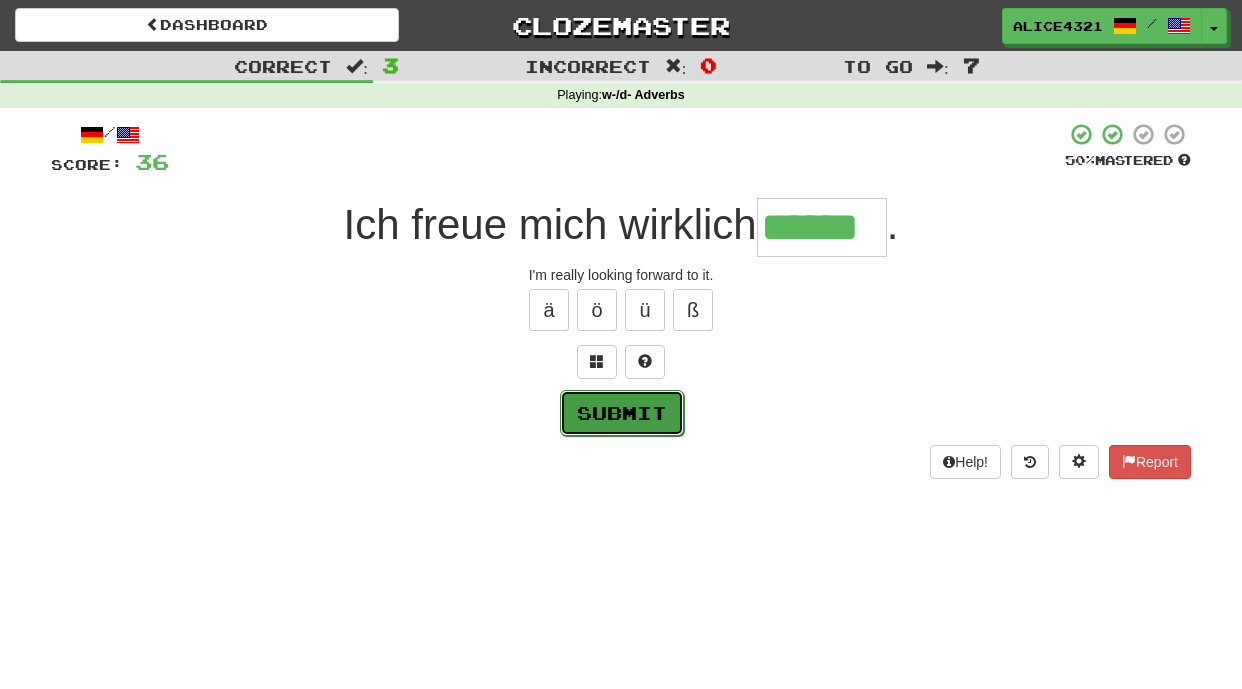 click on "Submit" at bounding box center [622, 413] 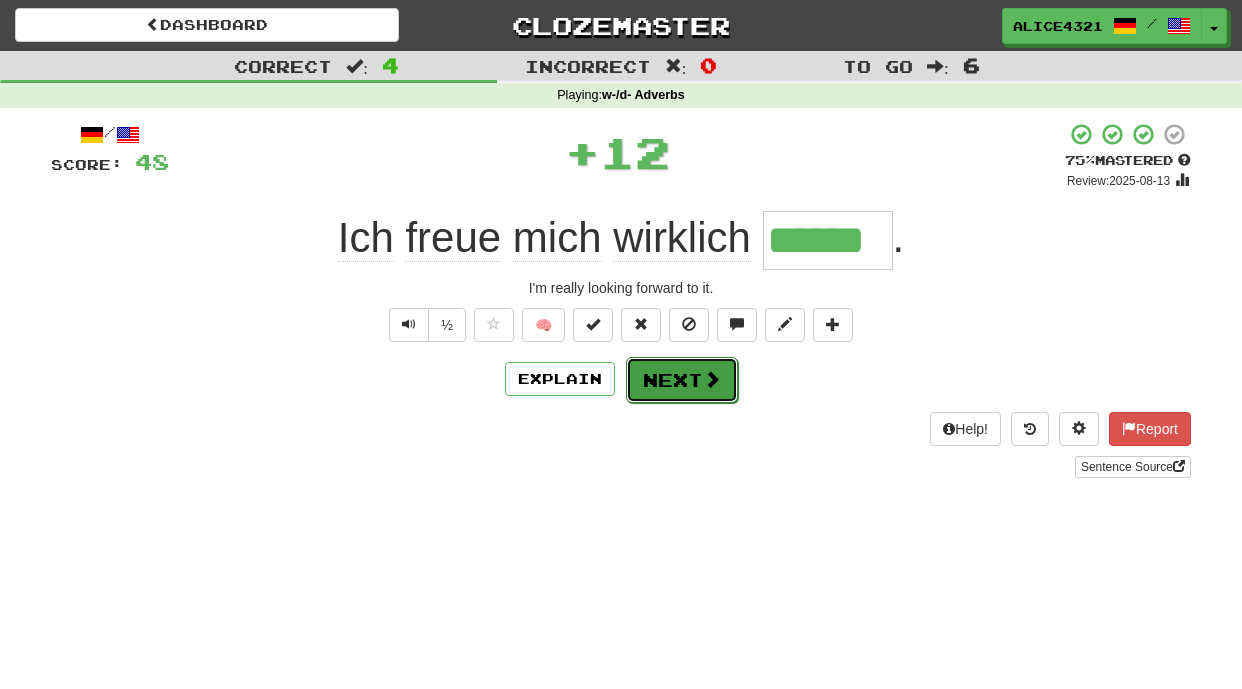 click on "Next" at bounding box center [682, 380] 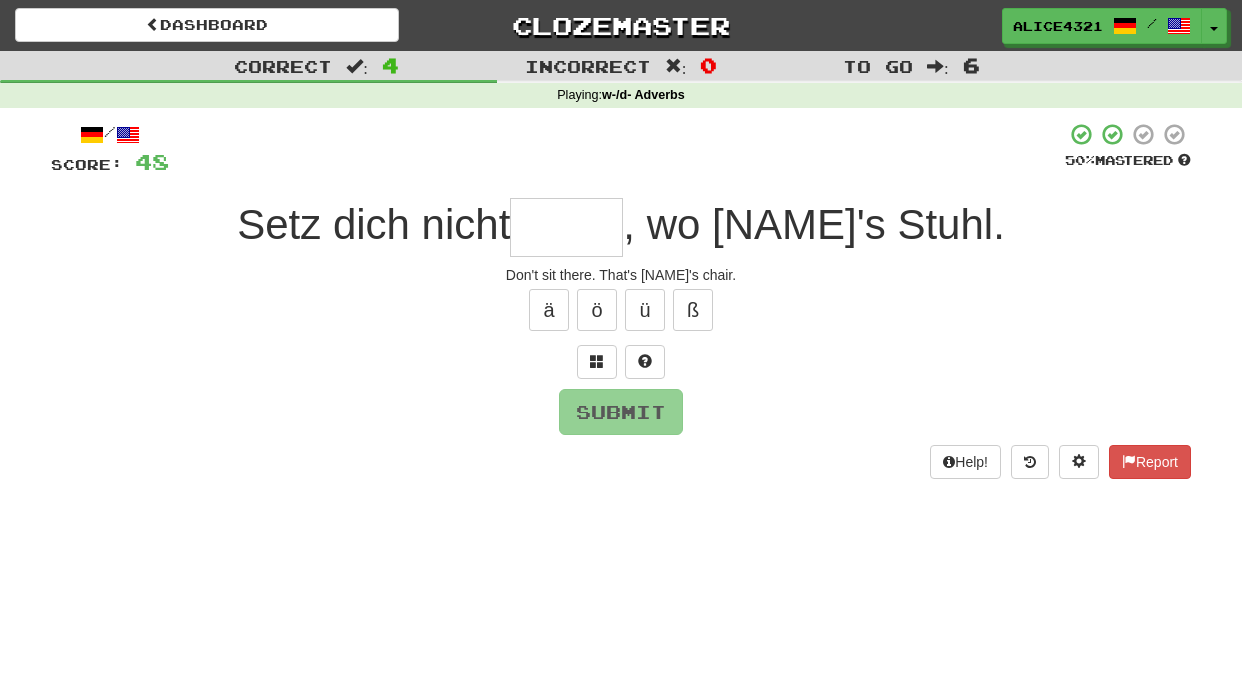 type on "*" 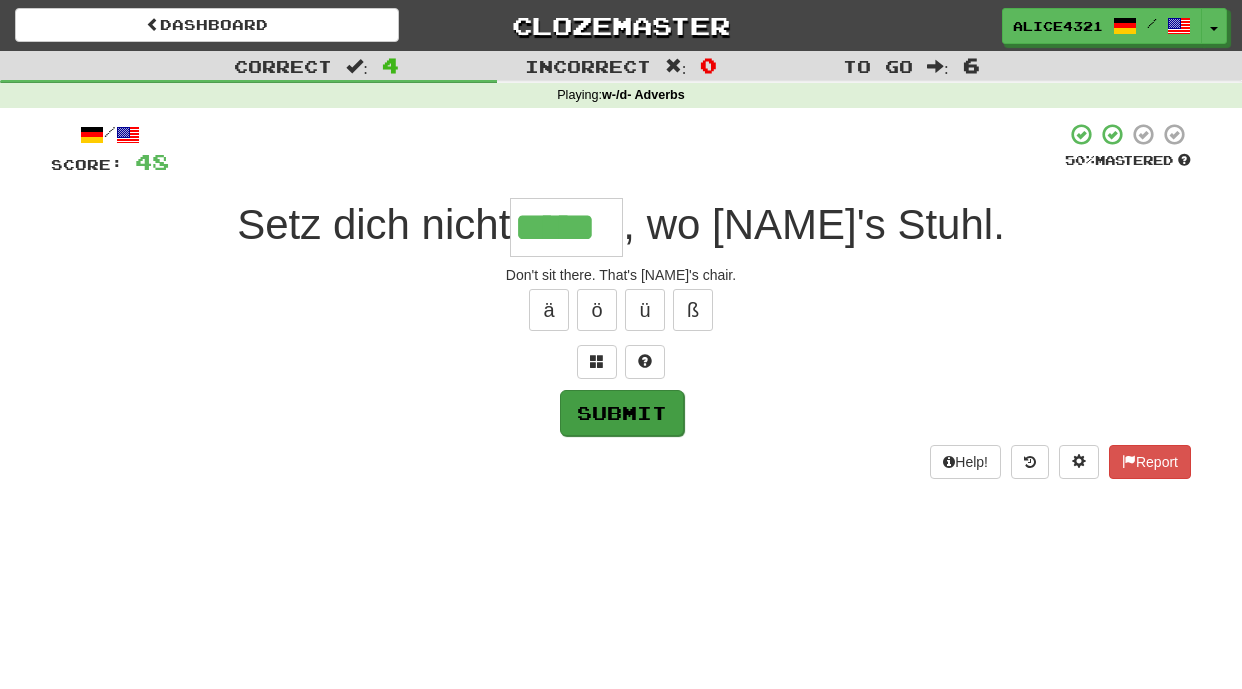 type on "*****" 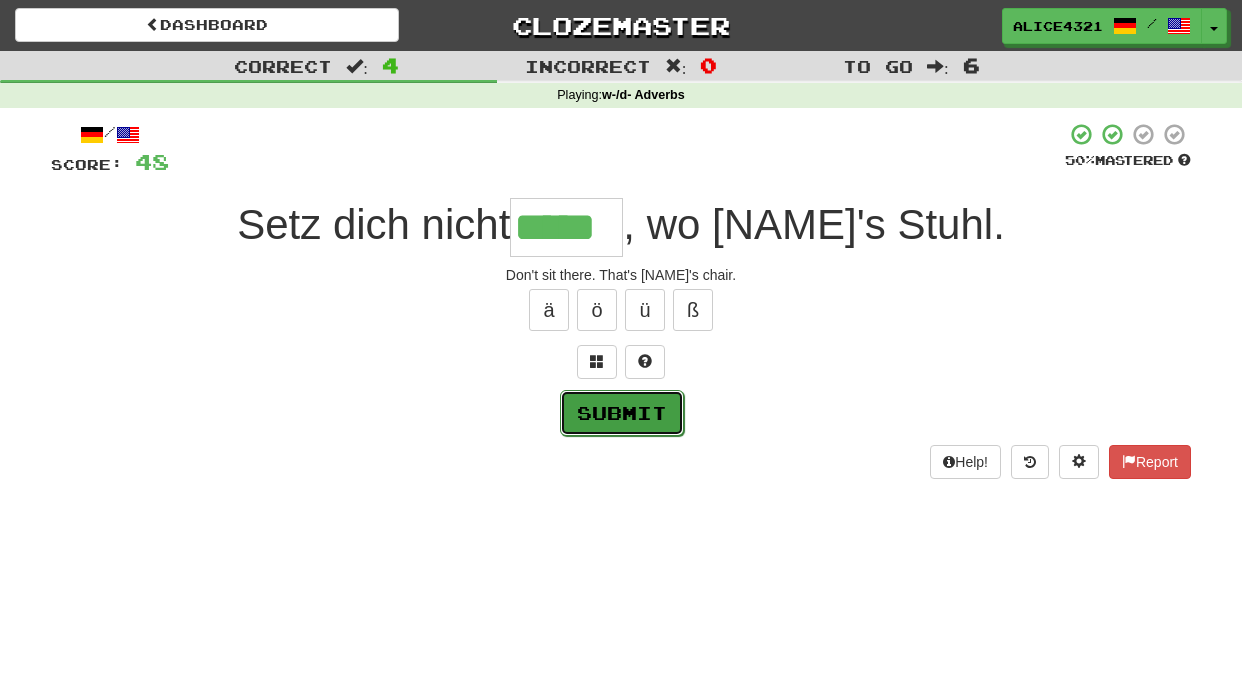 click on "Submit" at bounding box center (622, 413) 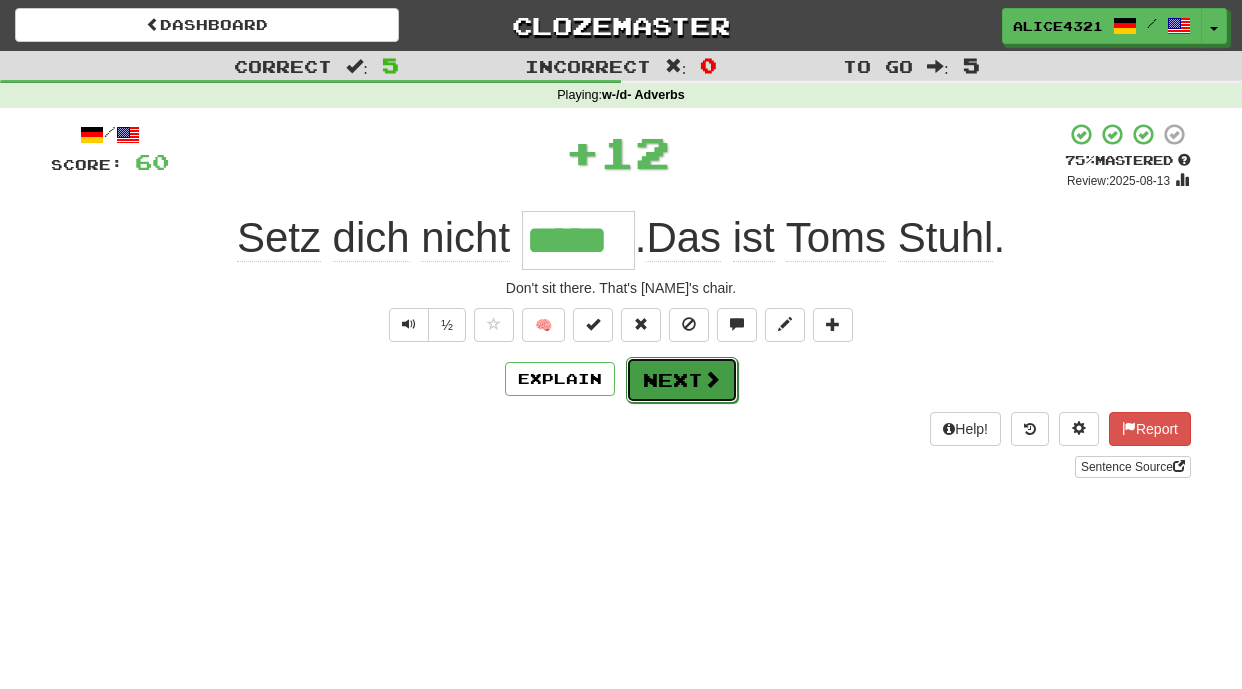 click on "Next" at bounding box center (682, 380) 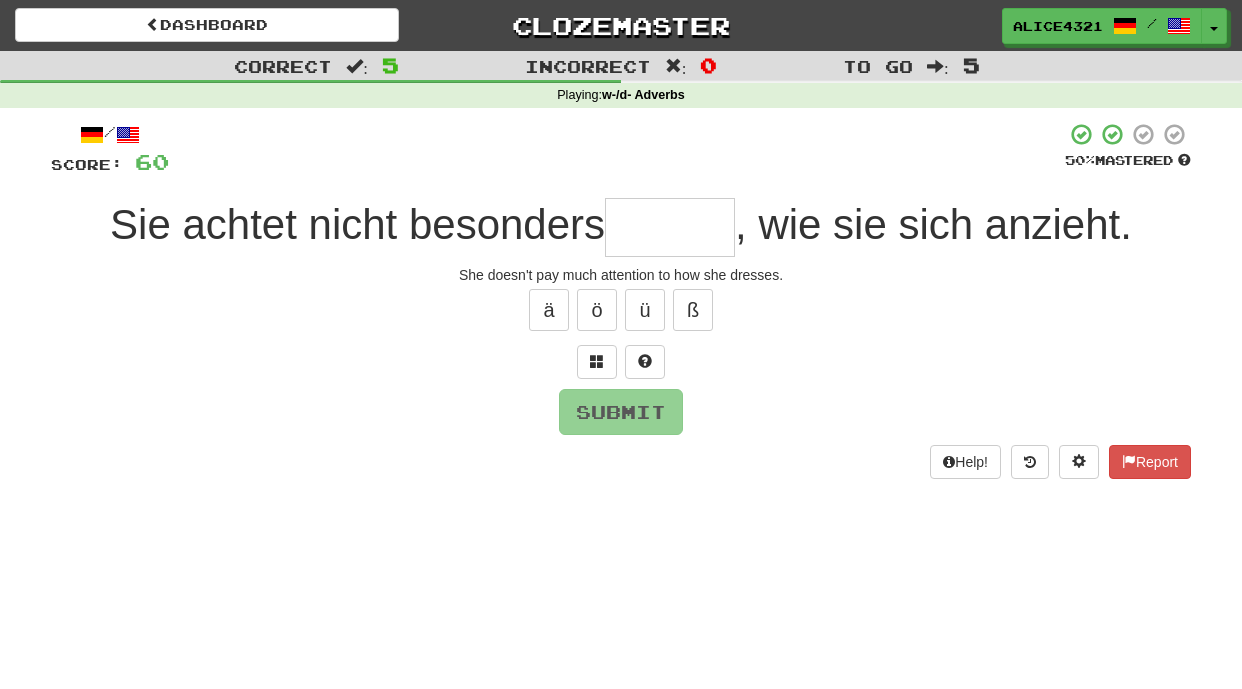 type on "*" 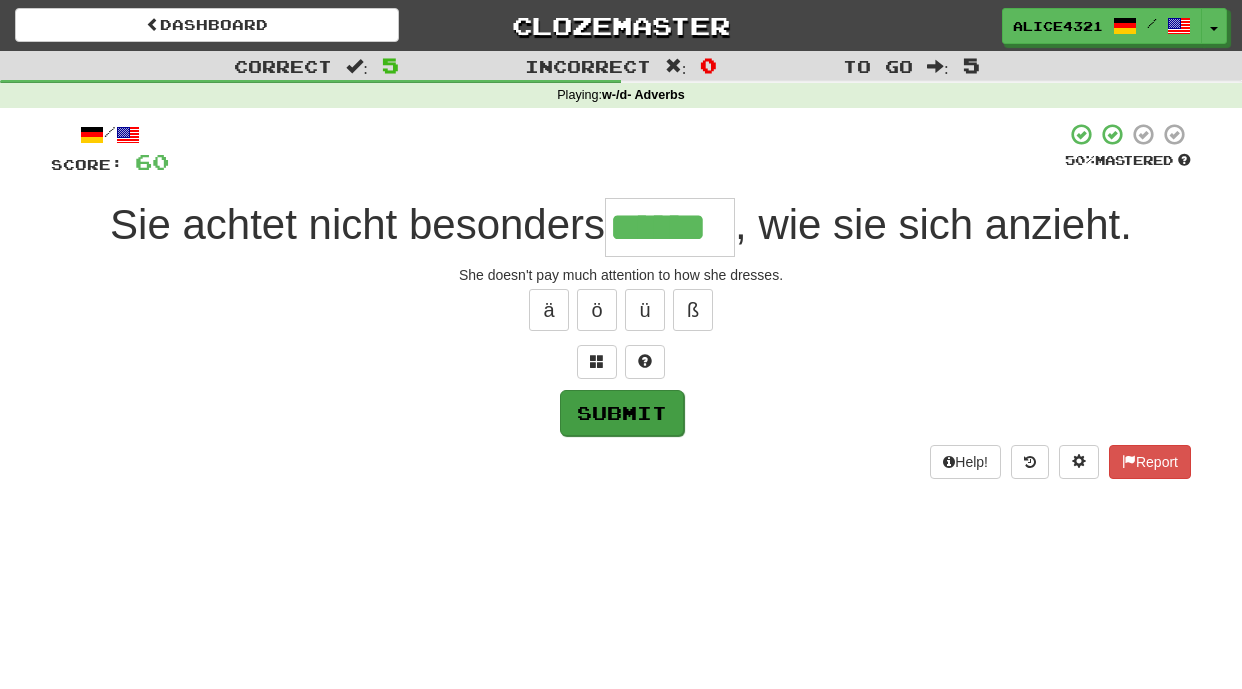 type on "******" 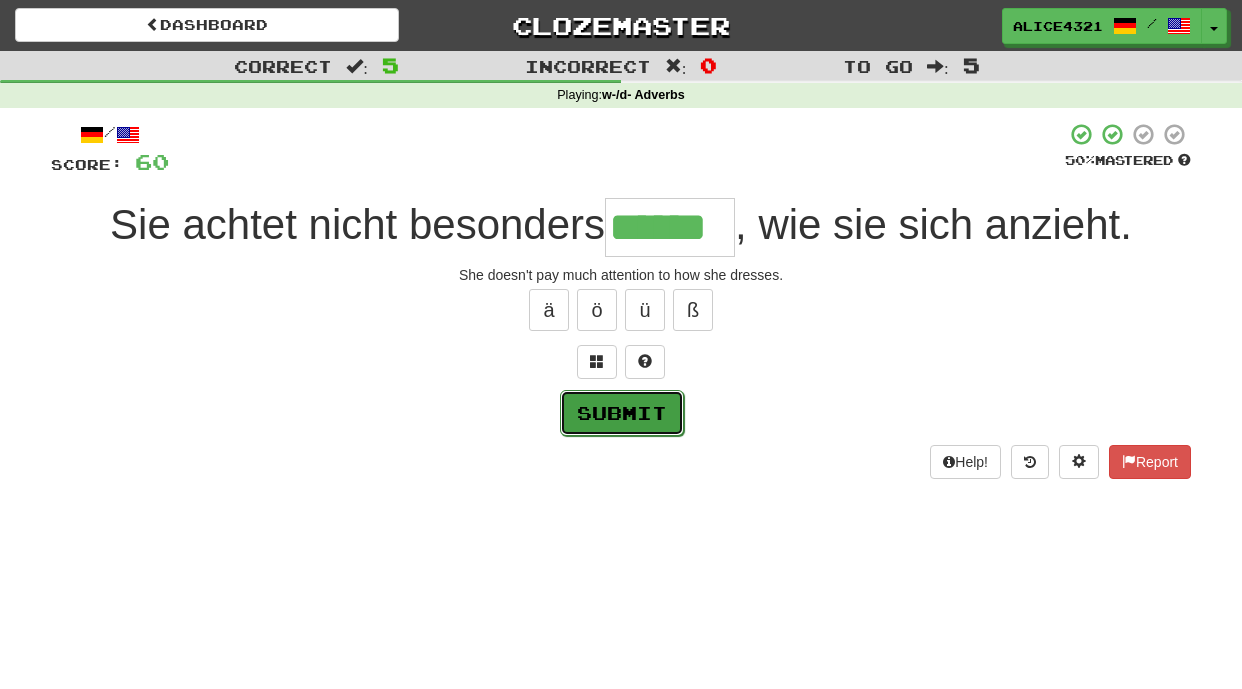 click on "Submit" at bounding box center (622, 413) 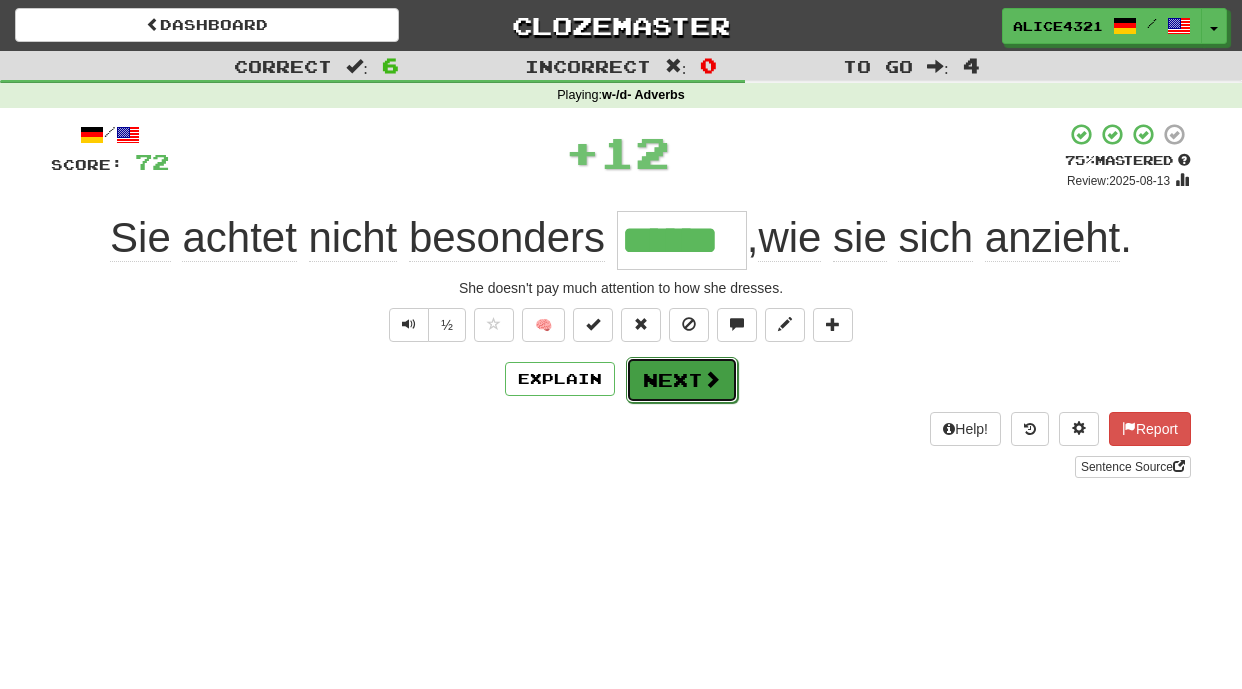 click on "Next" at bounding box center (682, 380) 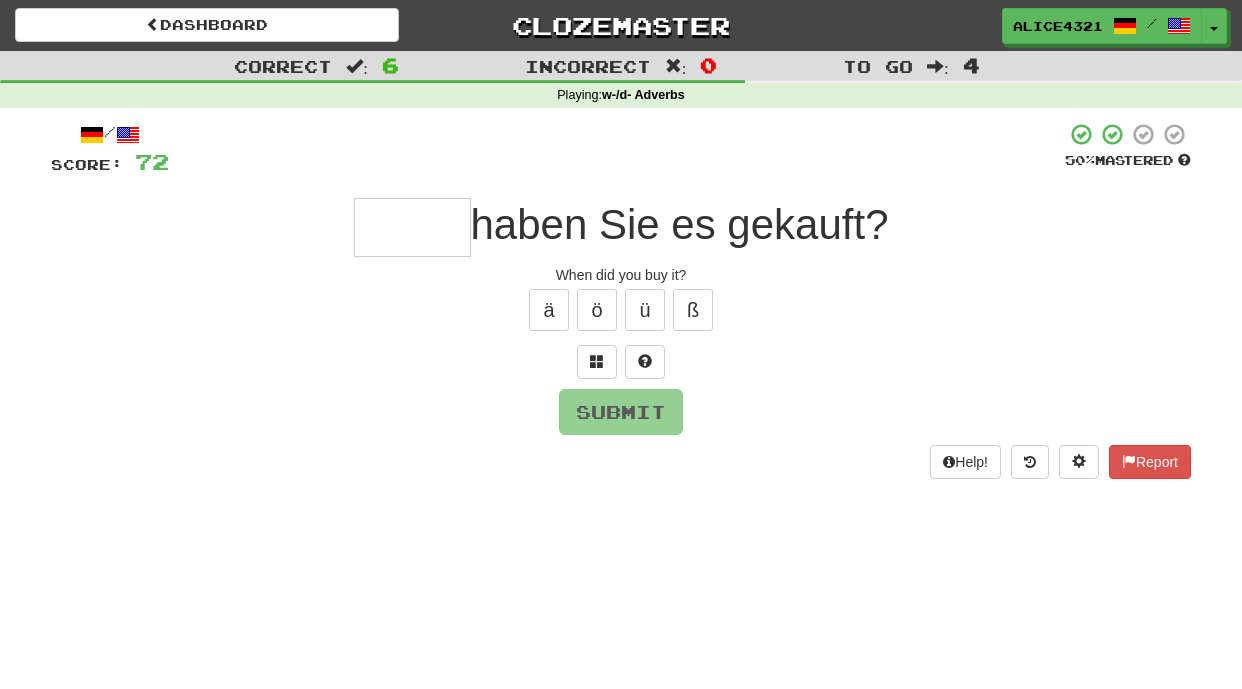 type on "*" 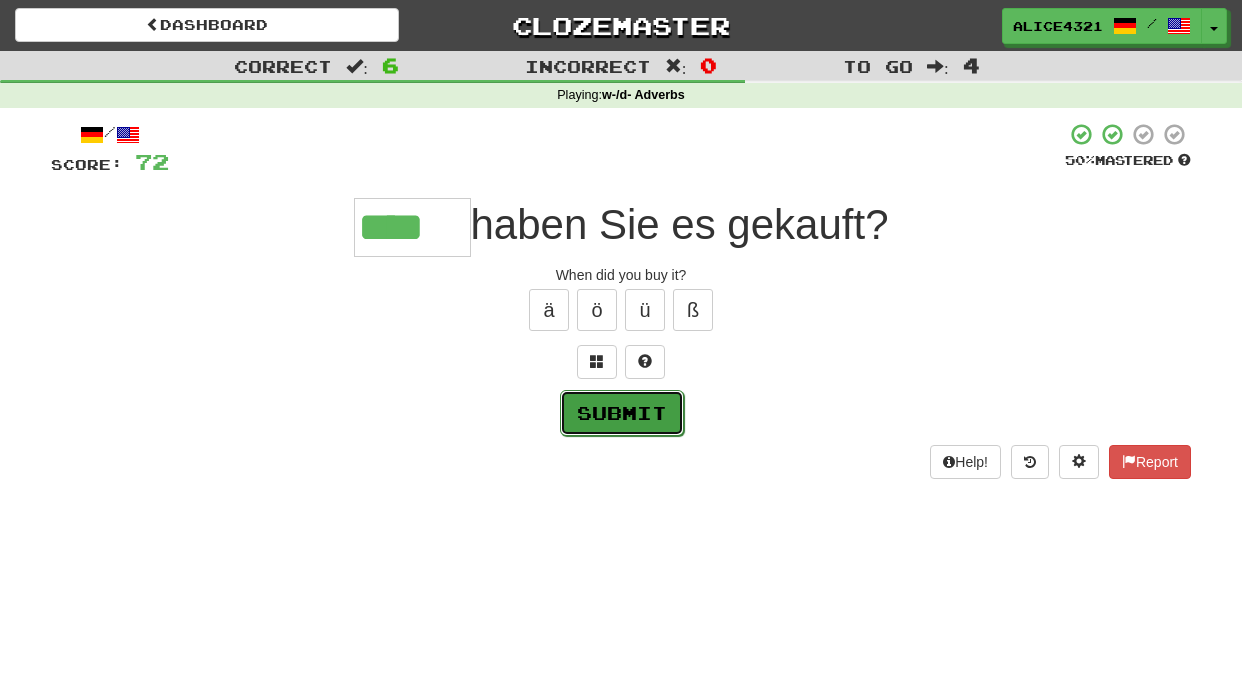 click on "Submit" at bounding box center (622, 413) 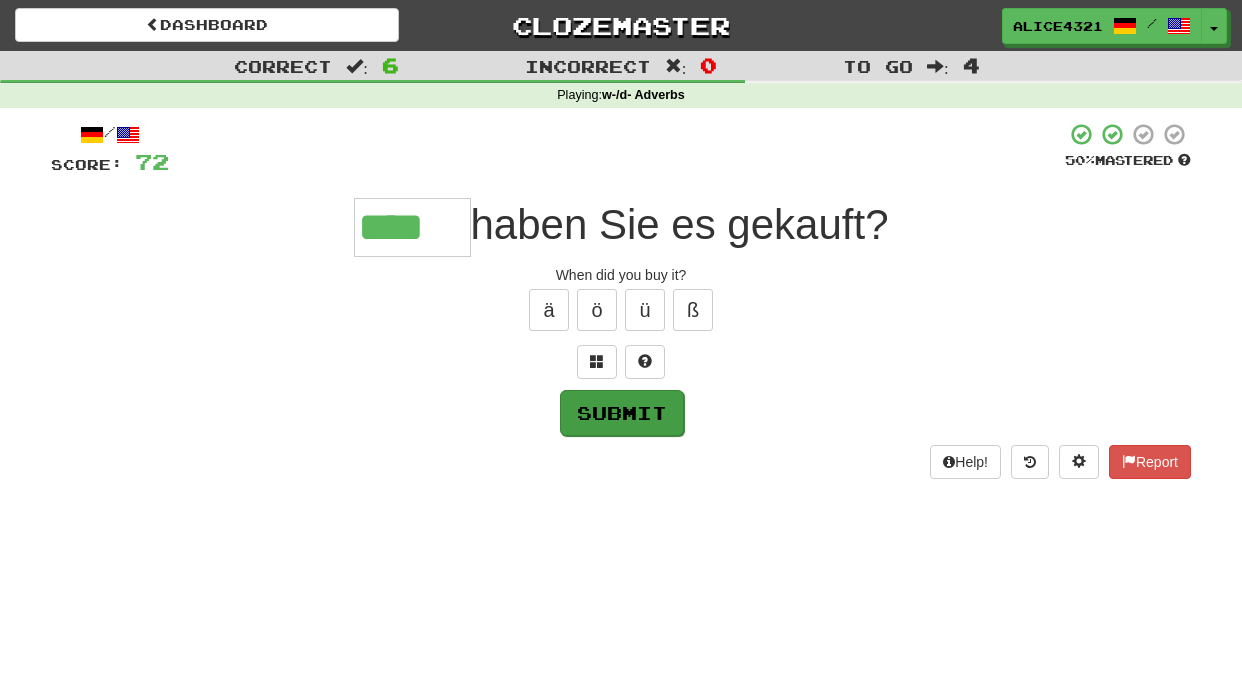 type on "****" 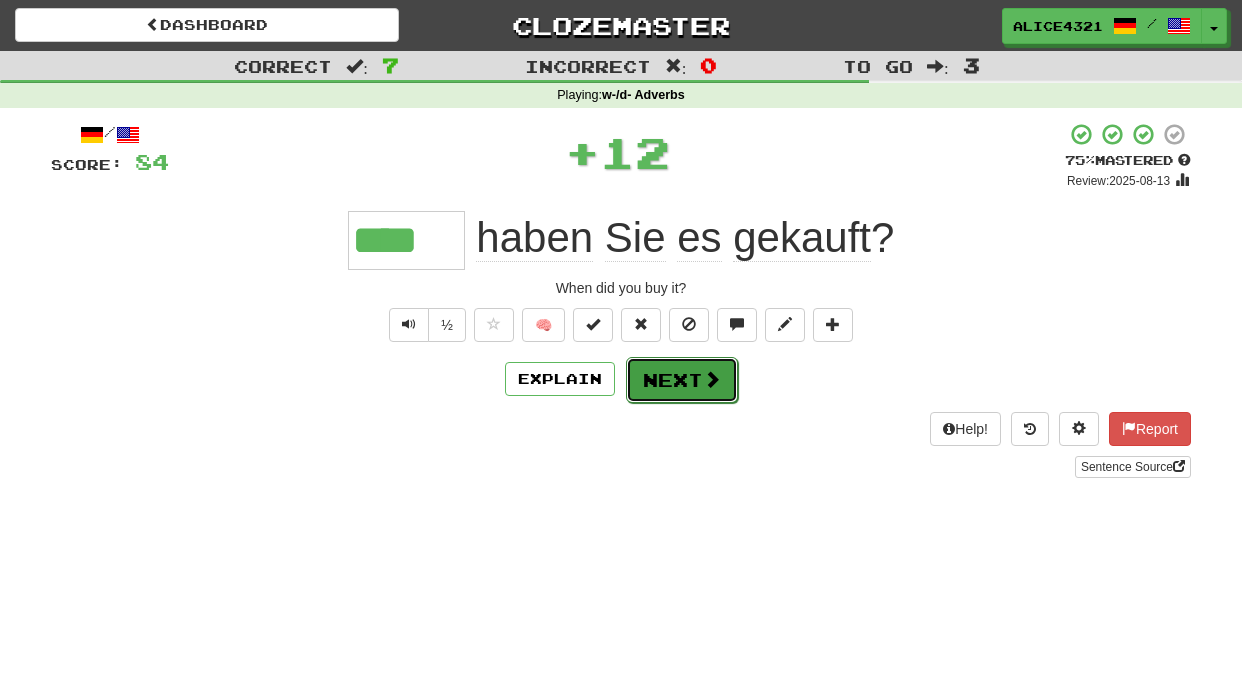 click on "Next" at bounding box center (682, 380) 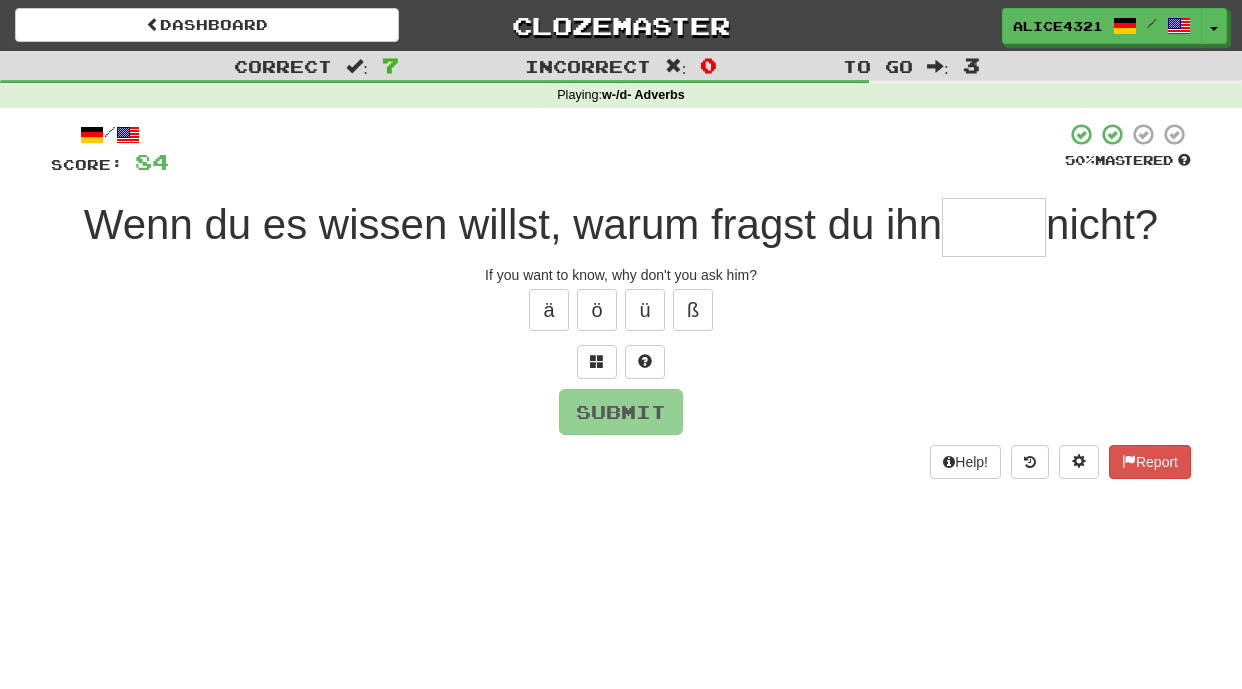 type on "*" 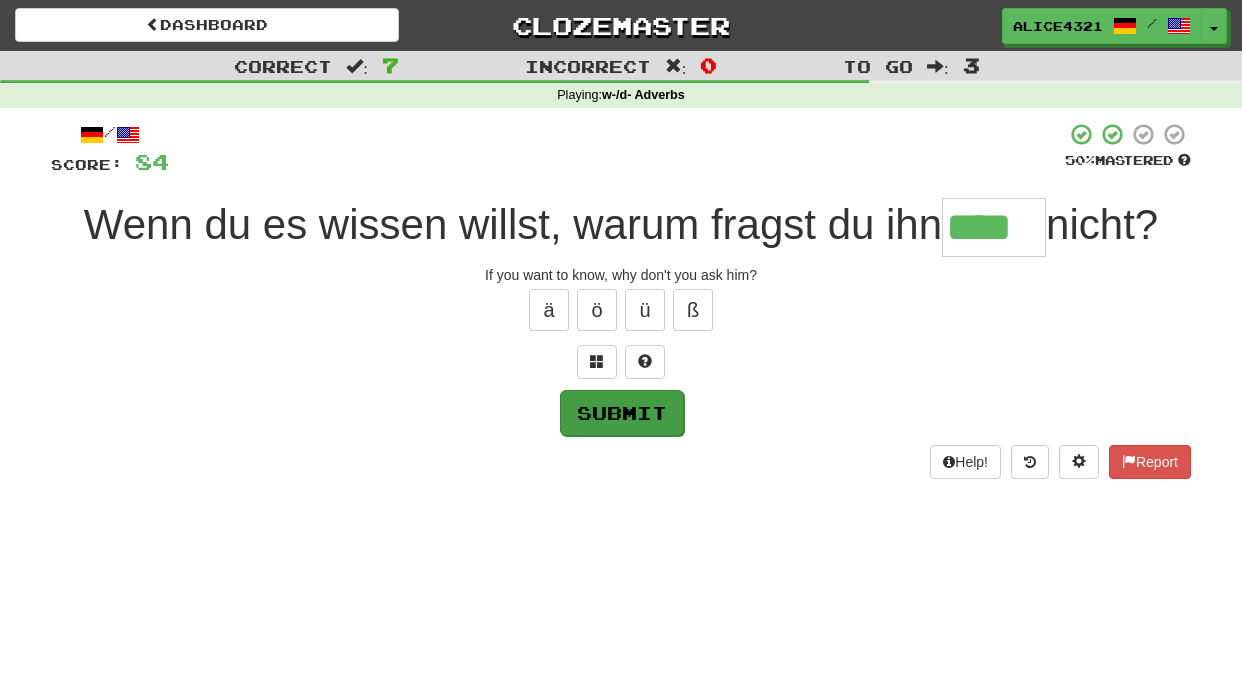 type on "****" 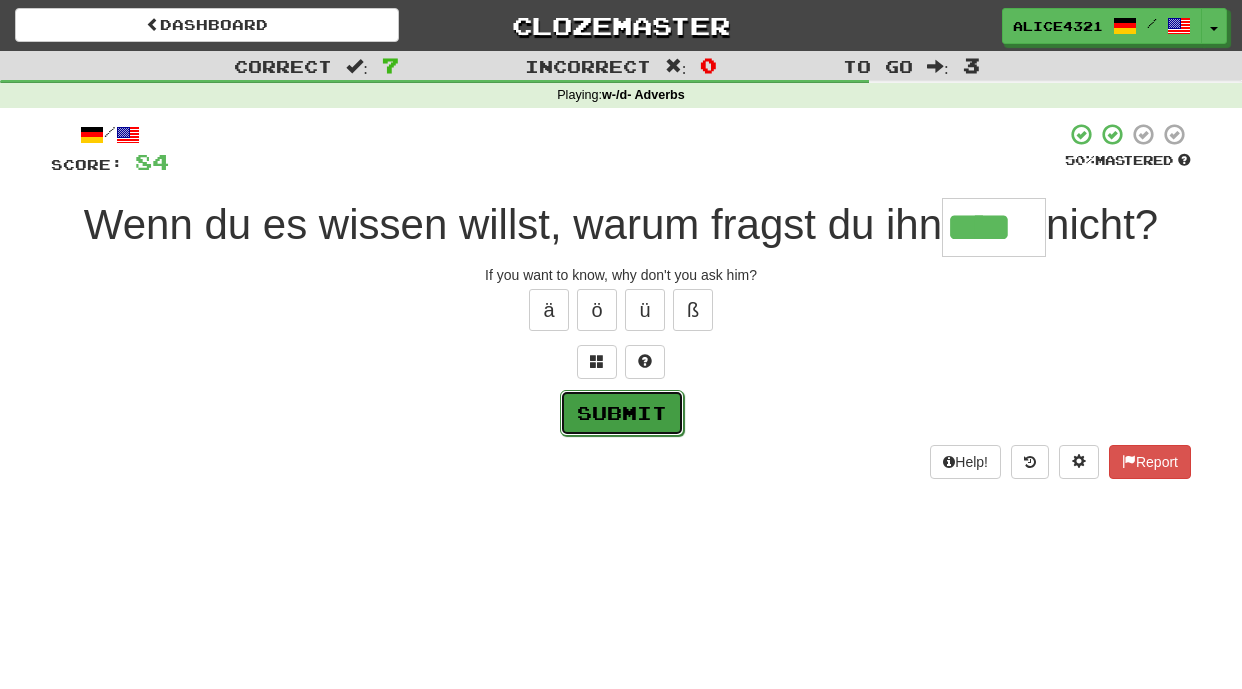 click on "Submit" at bounding box center [622, 413] 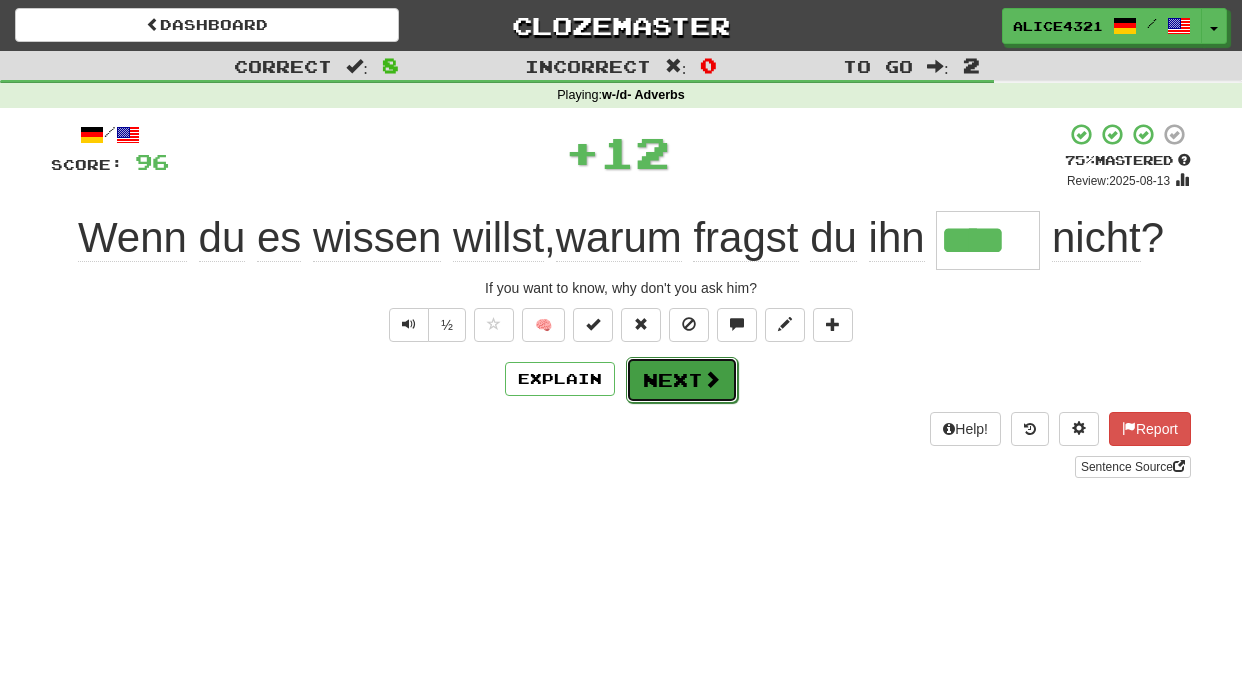 click on "Next" at bounding box center (682, 380) 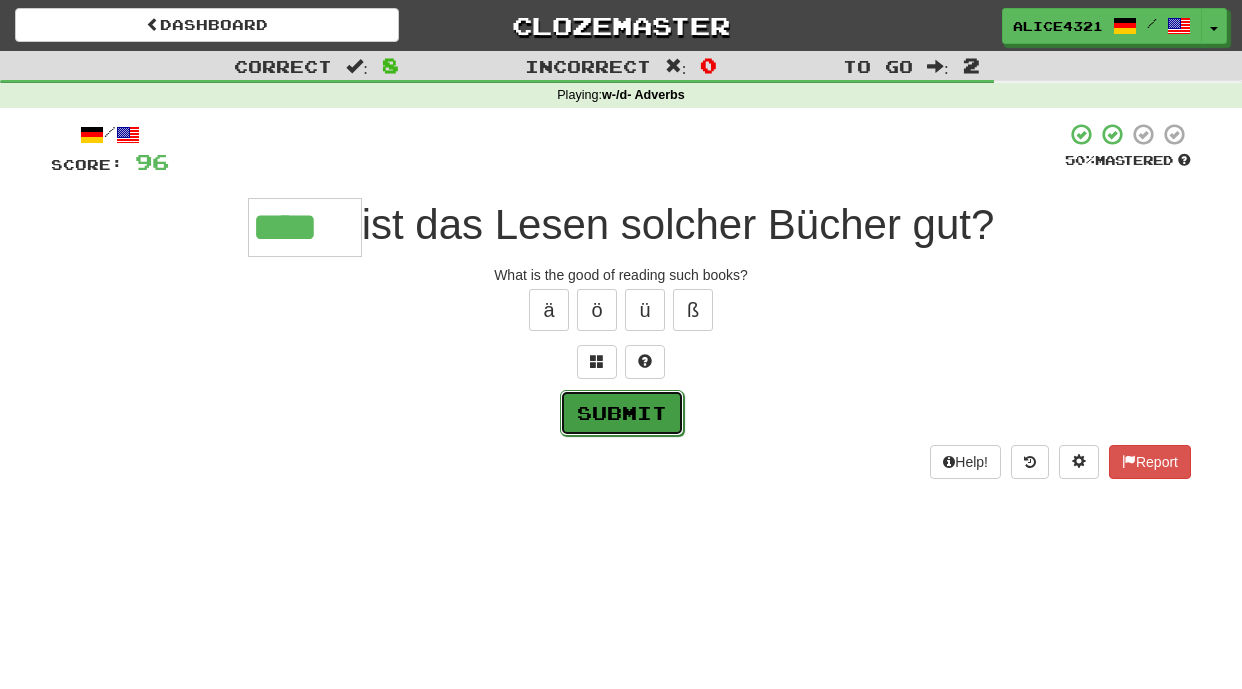 click on "Submit" at bounding box center [622, 413] 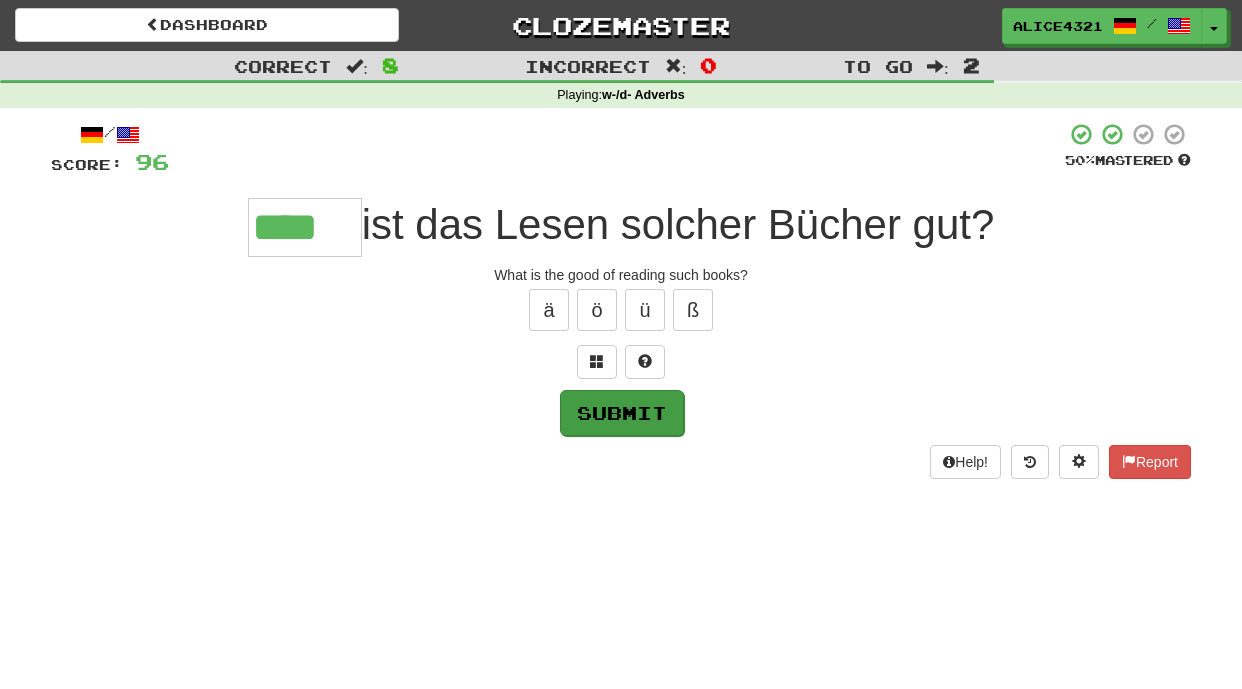 type on "****" 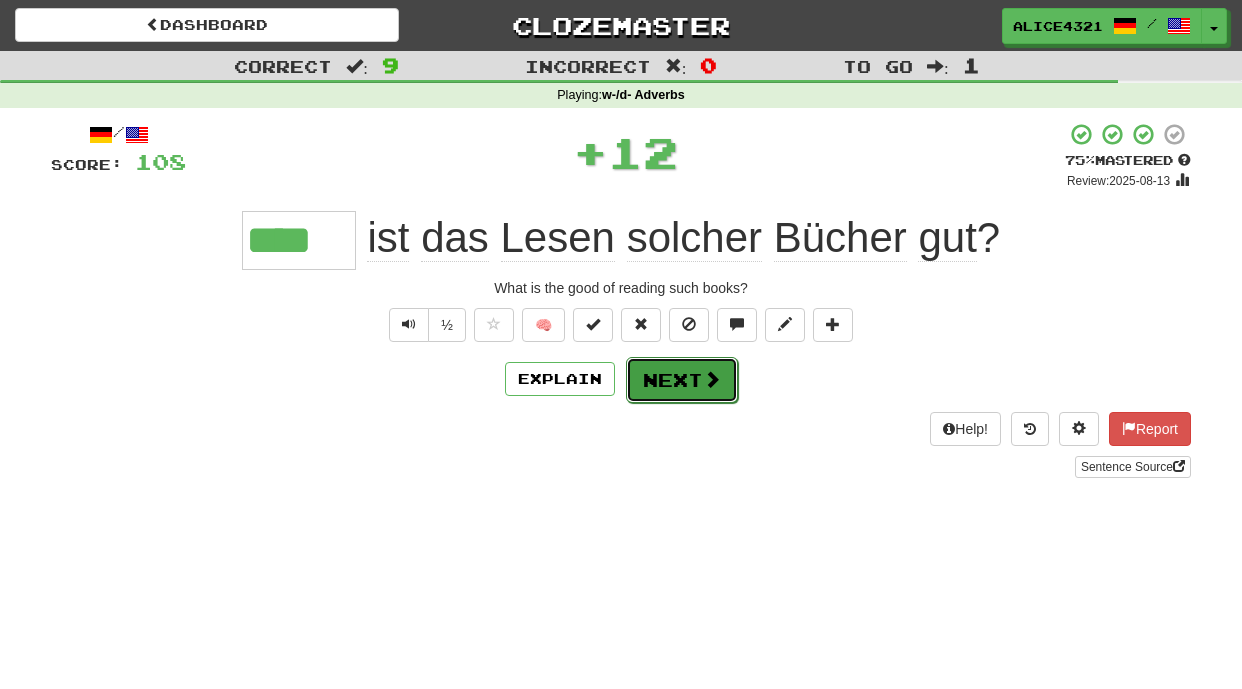 click at bounding box center (712, 379) 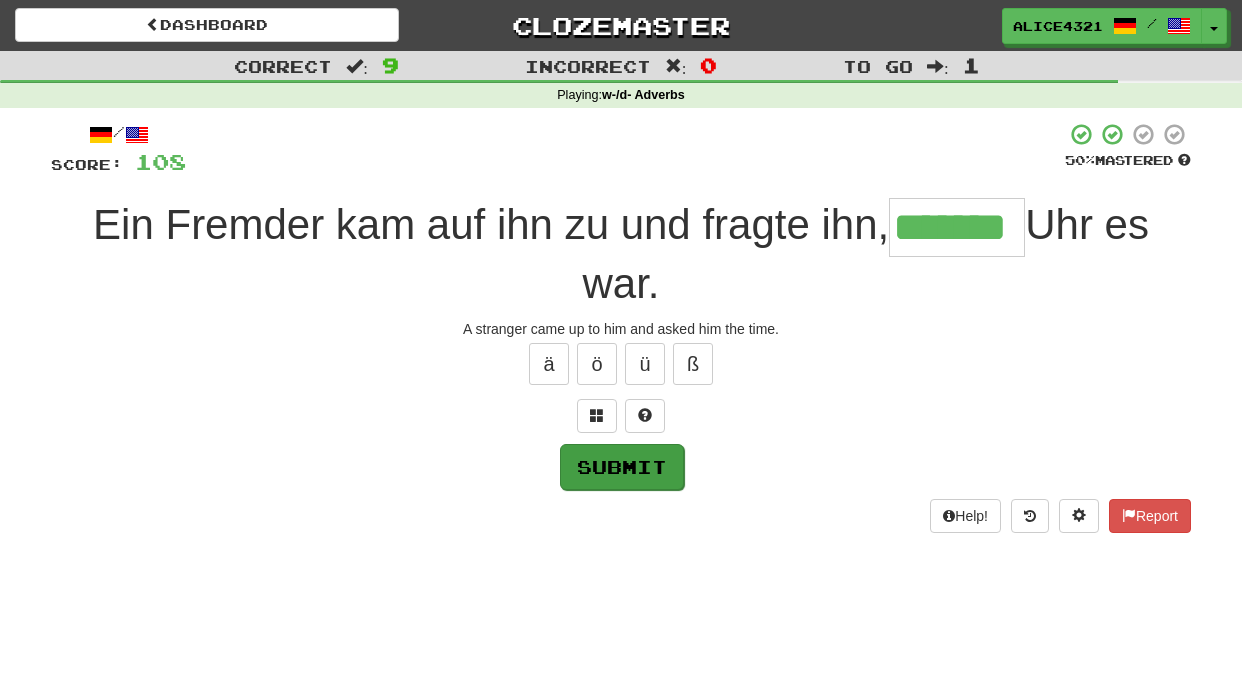 type on "*******" 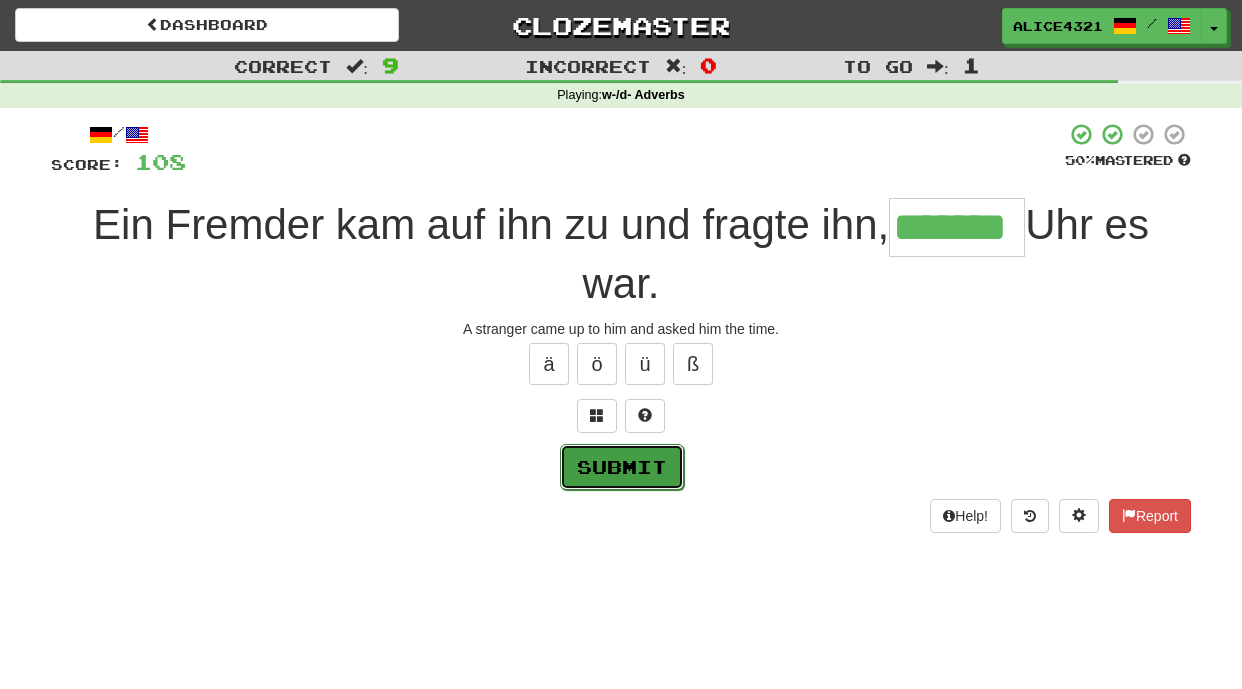 click on "Submit" at bounding box center (622, 467) 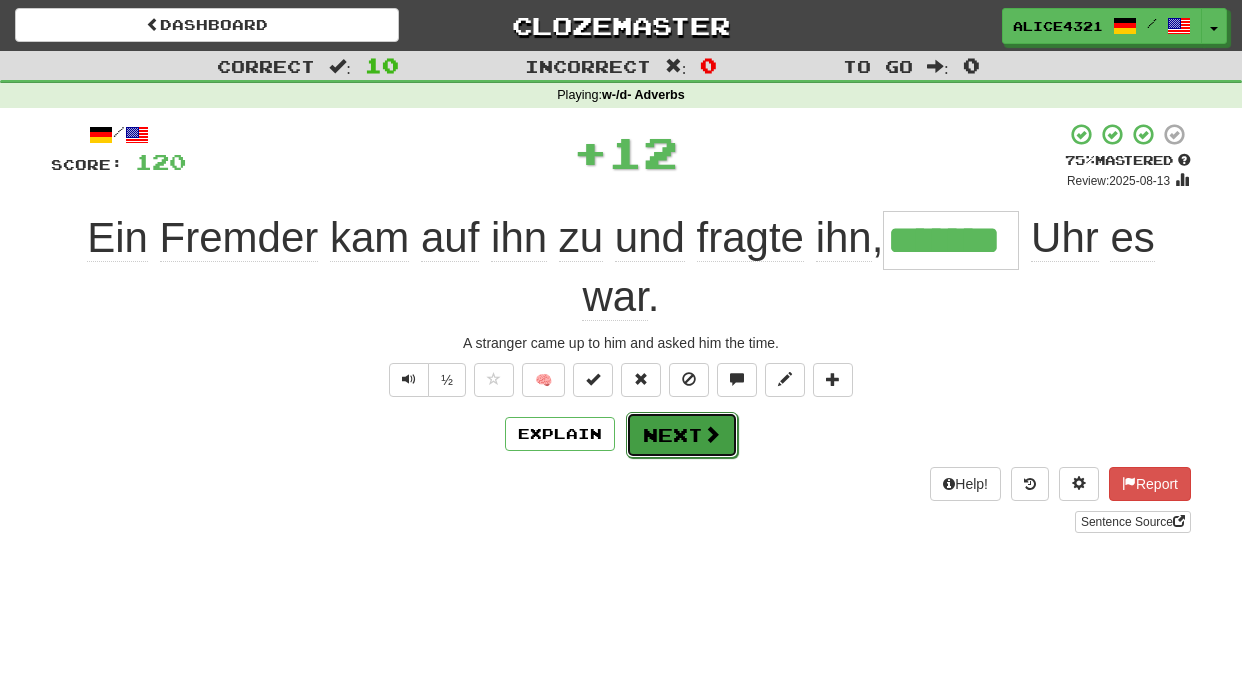 click at bounding box center (712, 434) 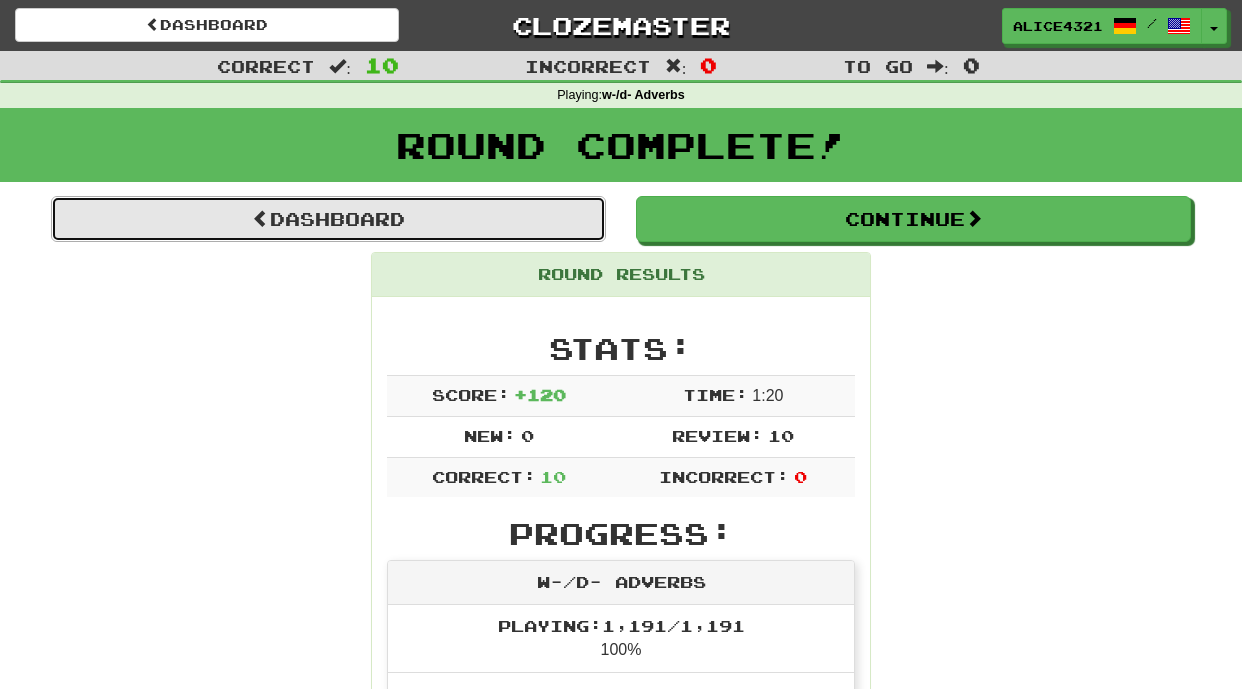 click on "Dashboard" at bounding box center (328, 219) 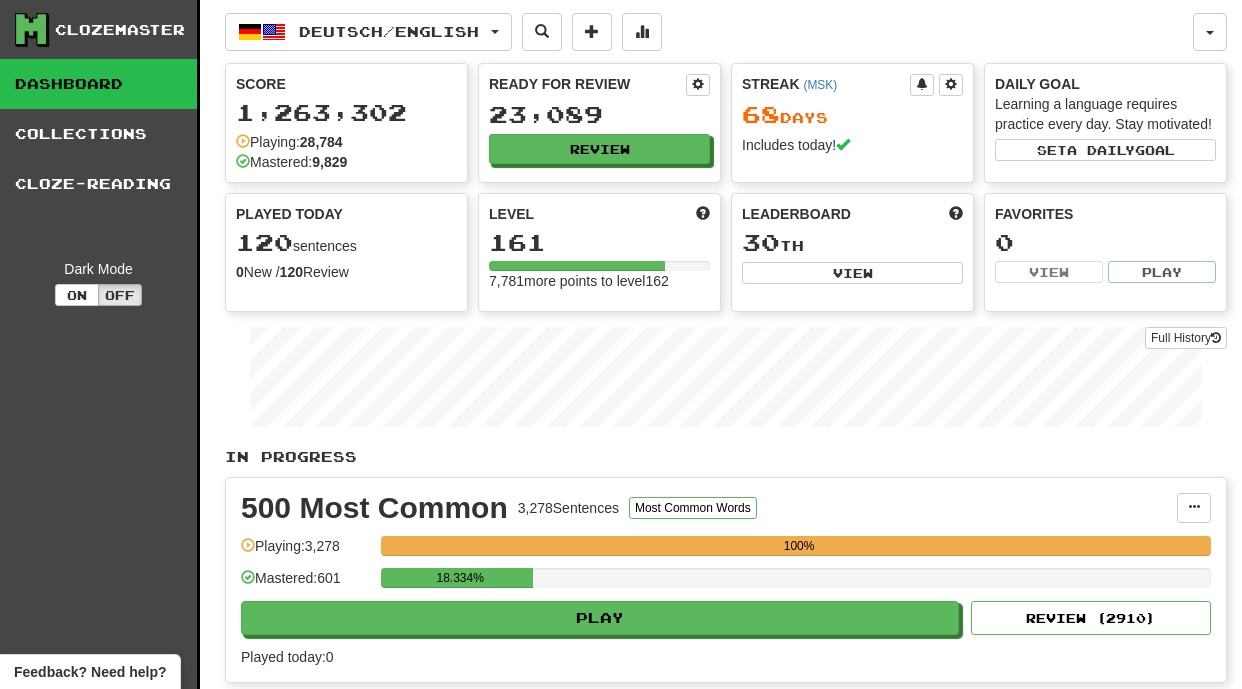 scroll, scrollTop: 0, scrollLeft: 0, axis: both 